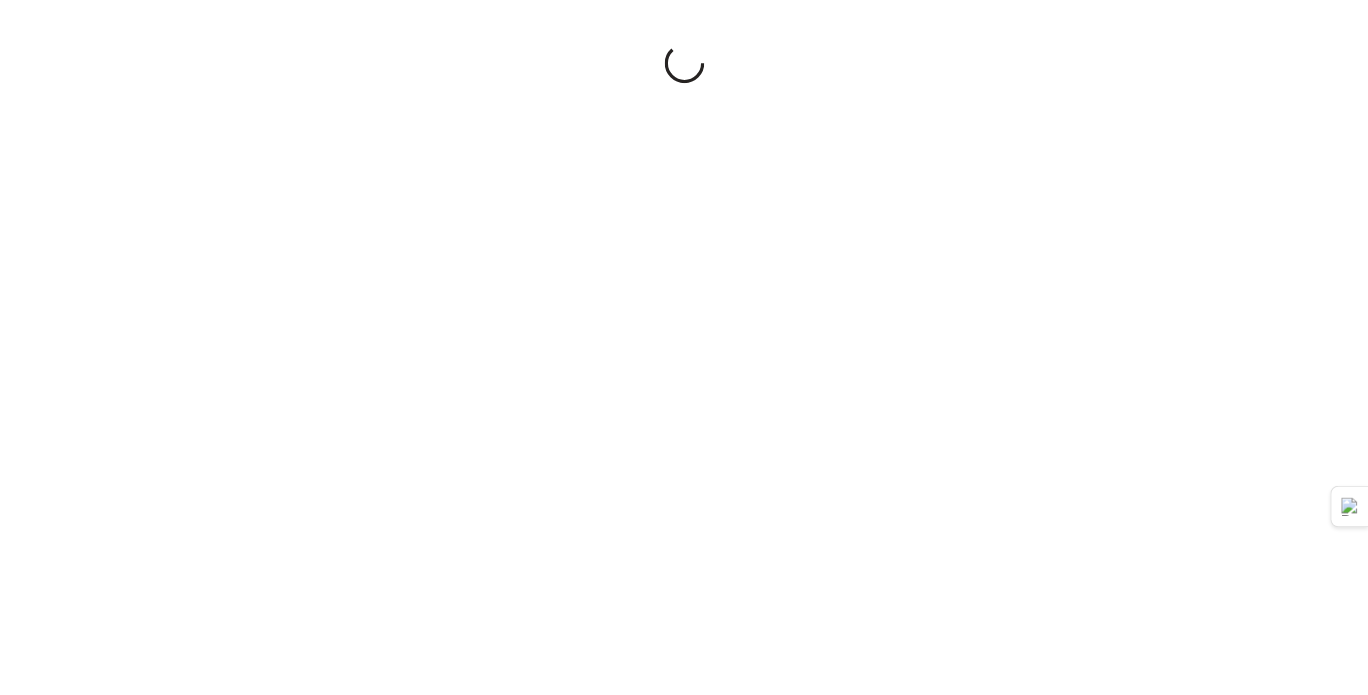 scroll, scrollTop: 0, scrollLeft: 0, axis: both 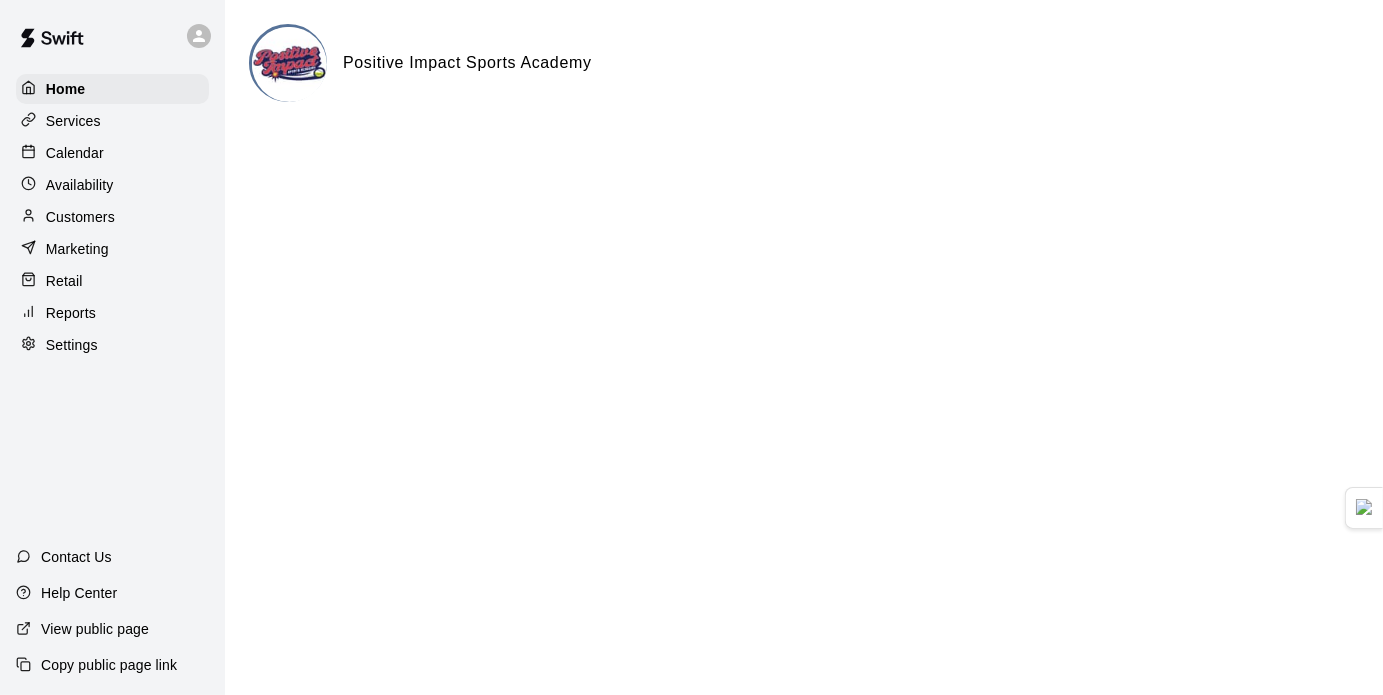 click on "Availability" at bounding box center (80, 185) 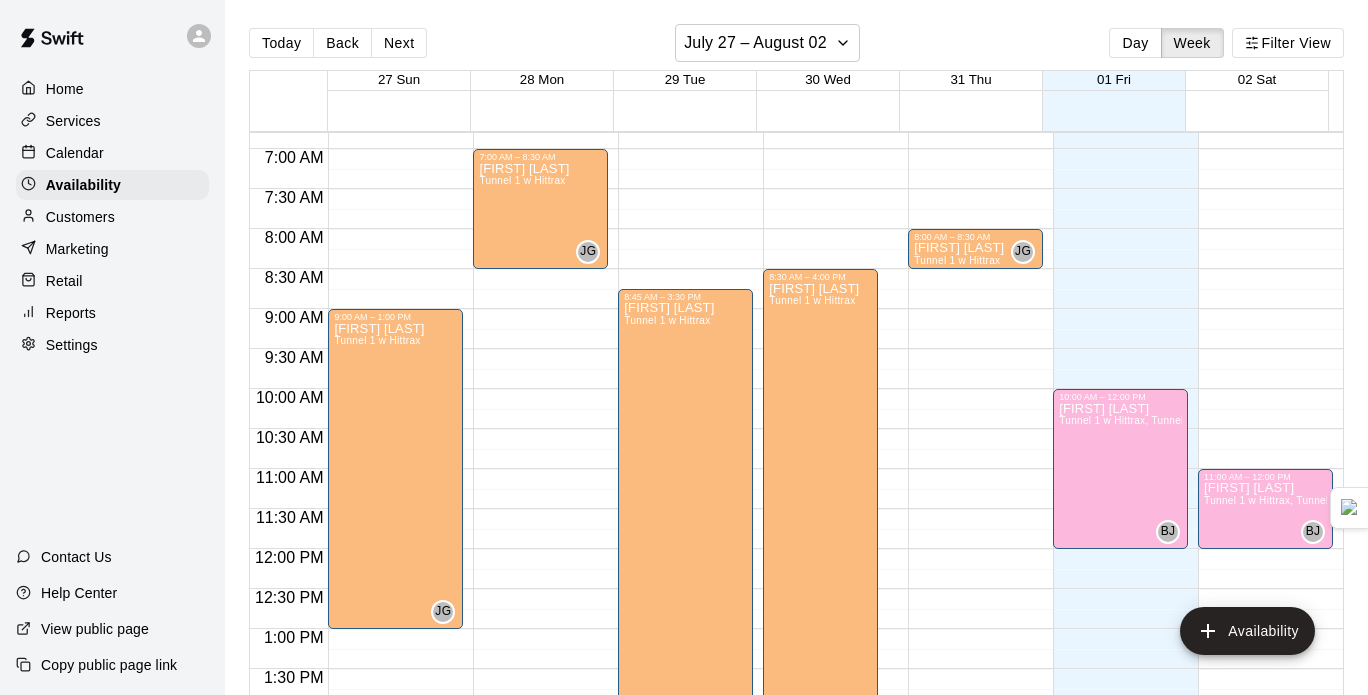 scroll, scrollTop: 546, scrollLeft: 0, axis: vertical 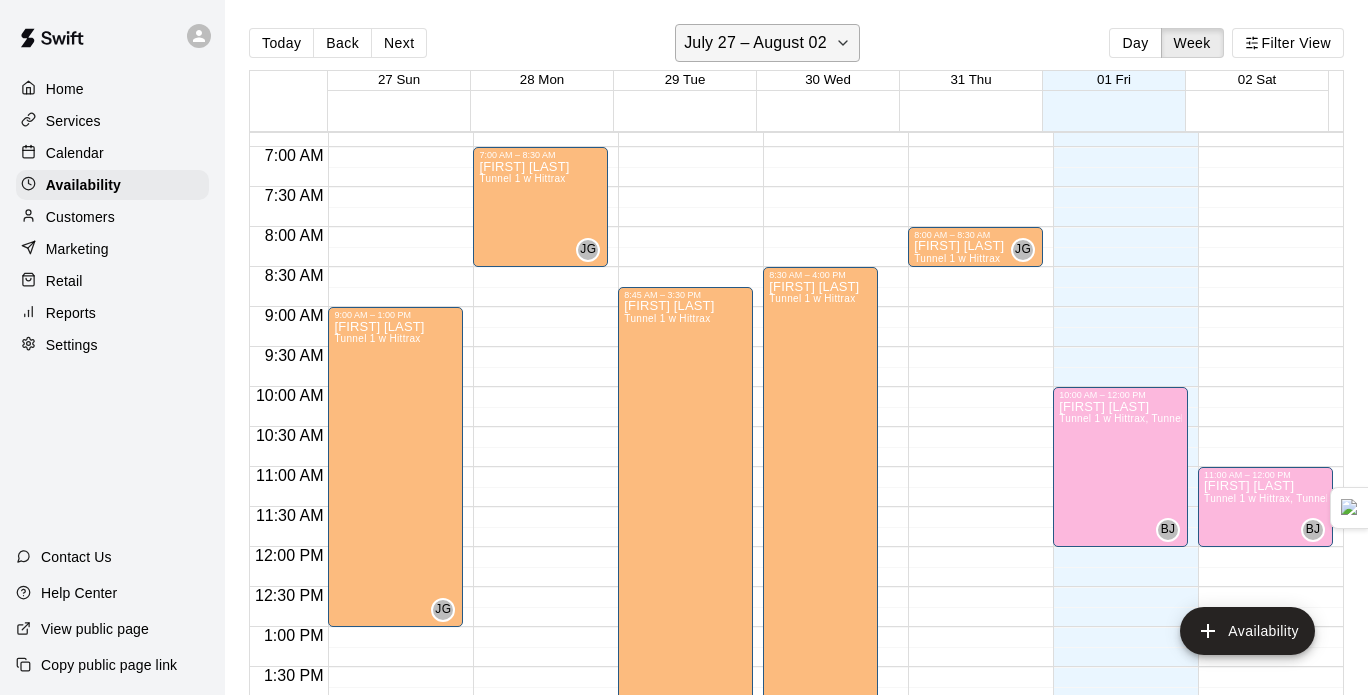 click on "July 27 – August 02" at bounding box center (767, 43) 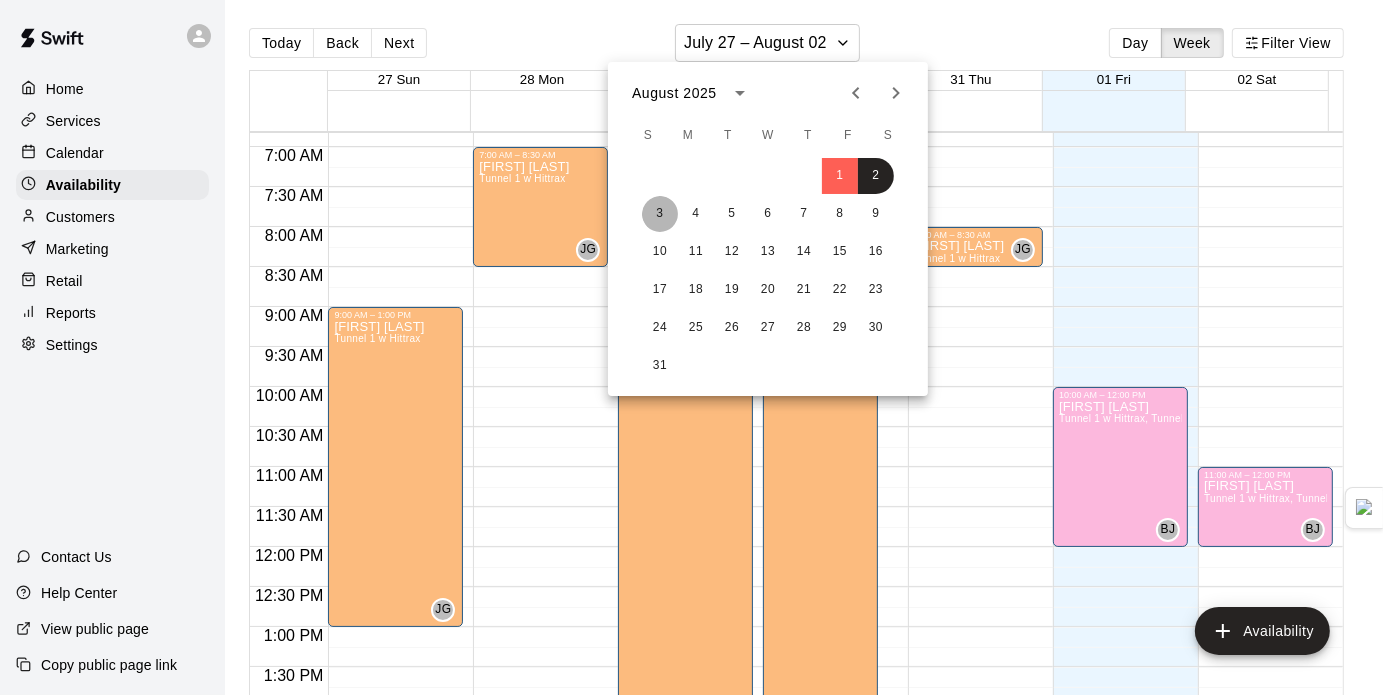 click on "3" at bounding box center [660, 214] 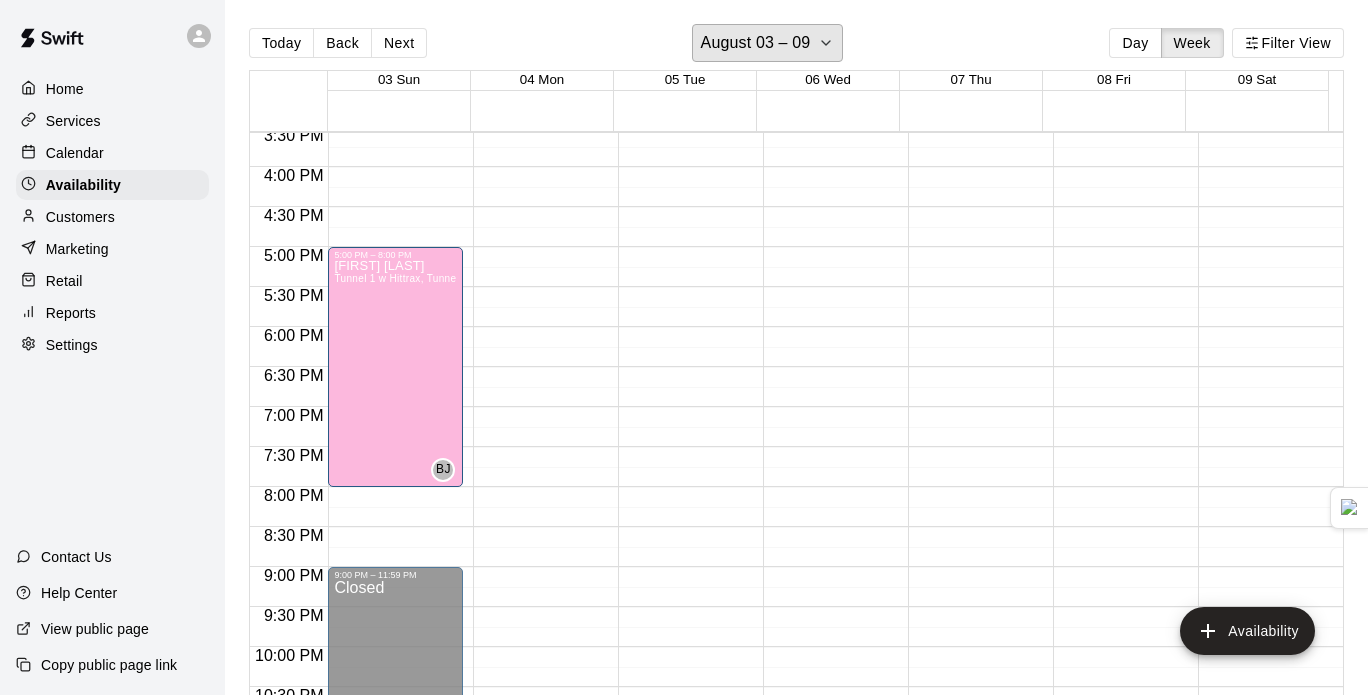 scroll, scrollTop: 1334, scrollLeft: 0, axis: vertical 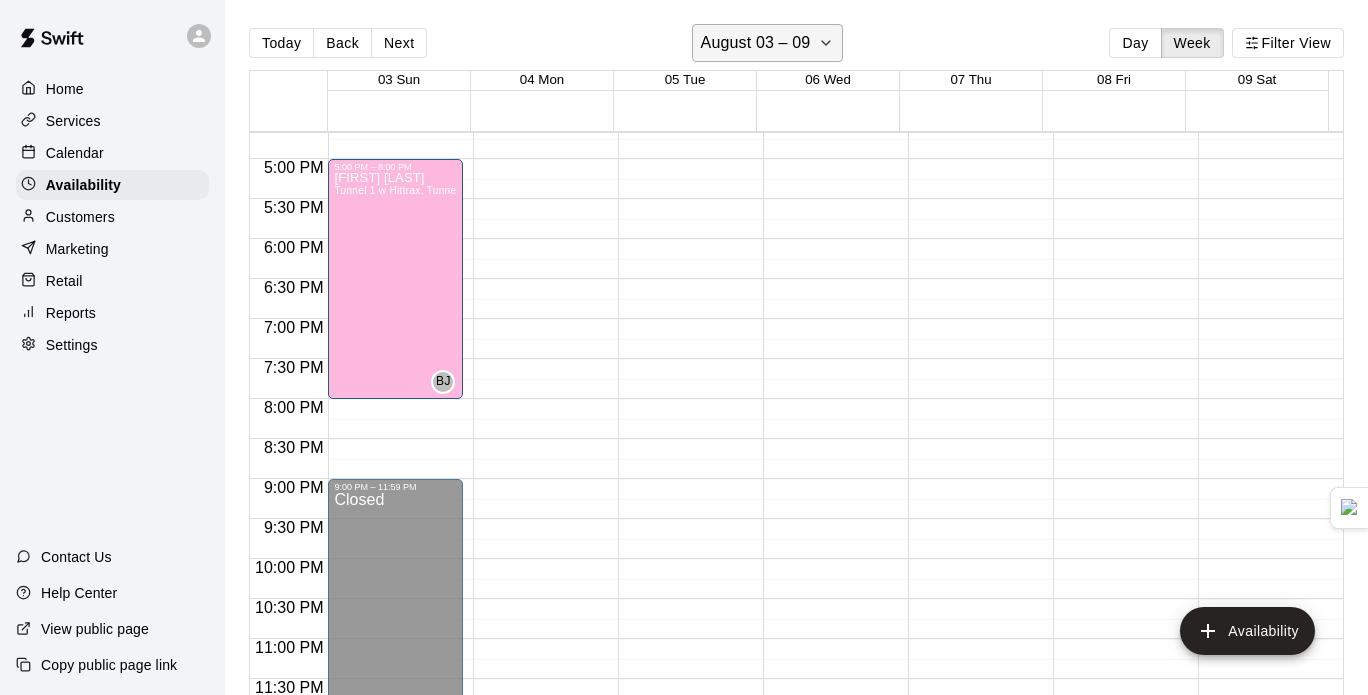 click on "August 03 – 09" at bounding box center (756, 43) 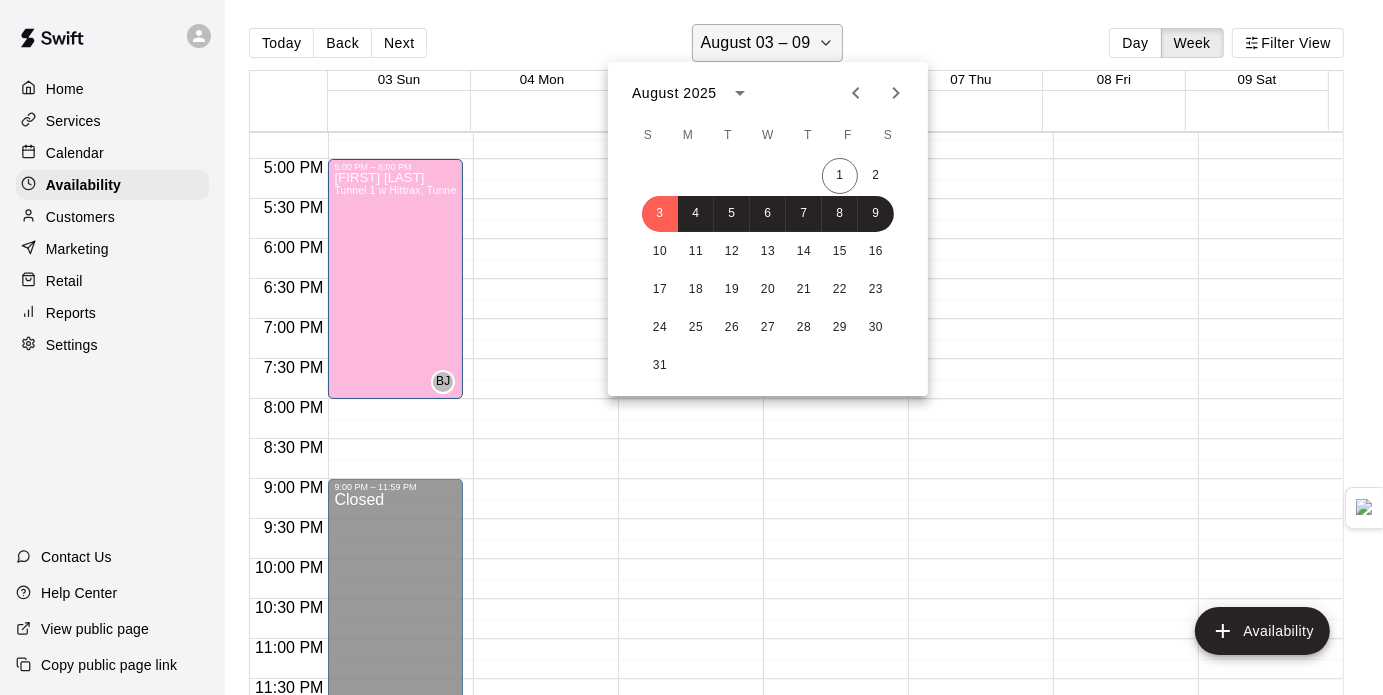 click at bounding box center [691, 347] 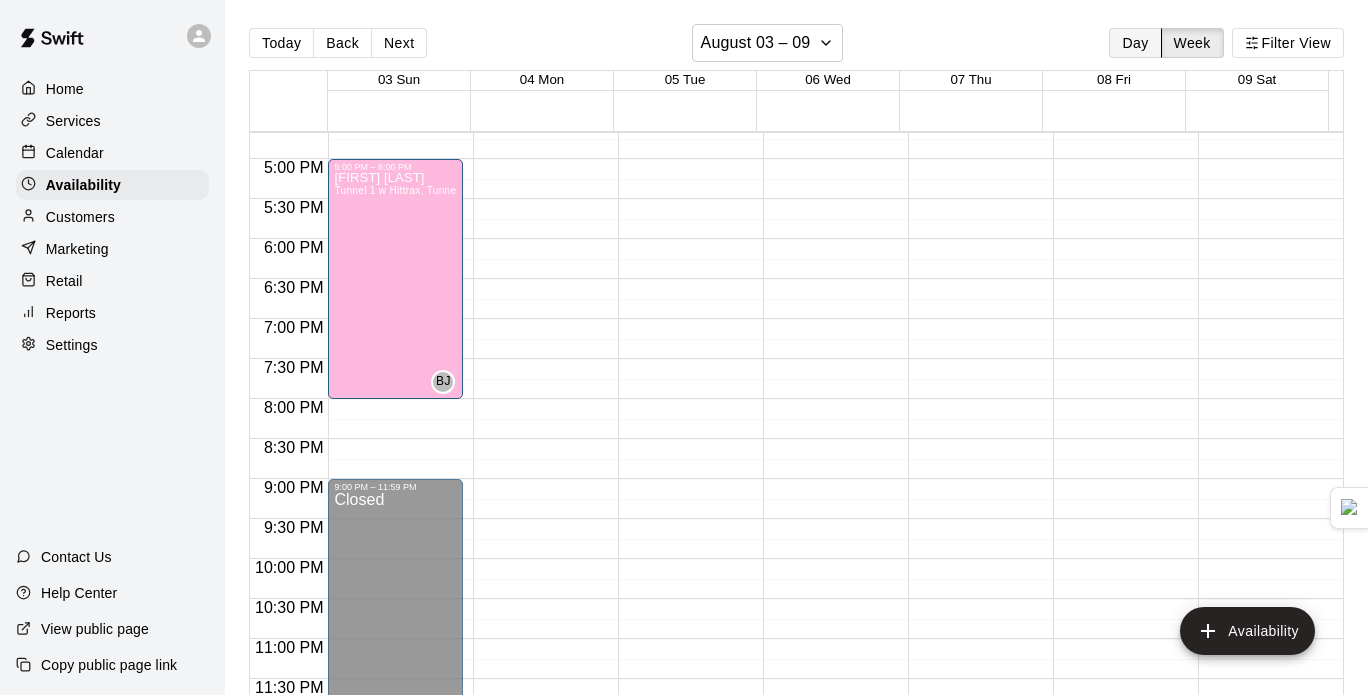click on "Day" at bounding box center [1135, 43] 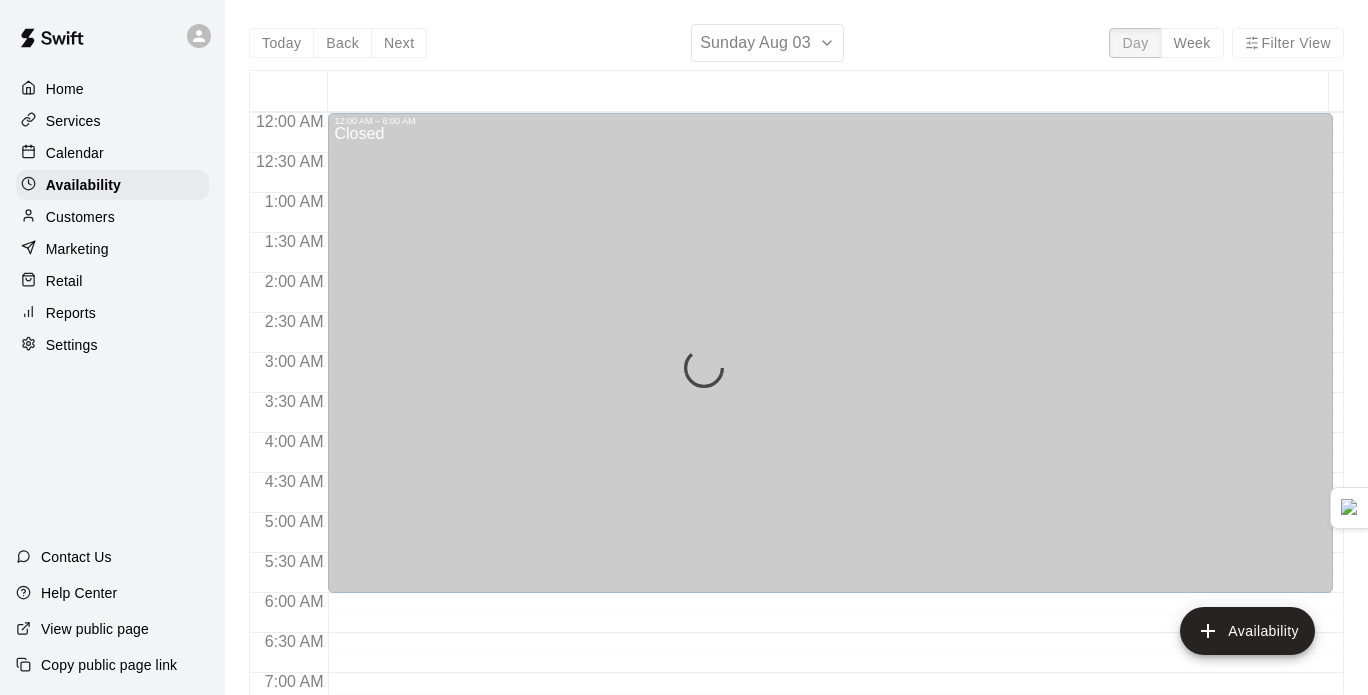 scroll, scrollTop: 1314, scrollLeft: 0, axis: vertical 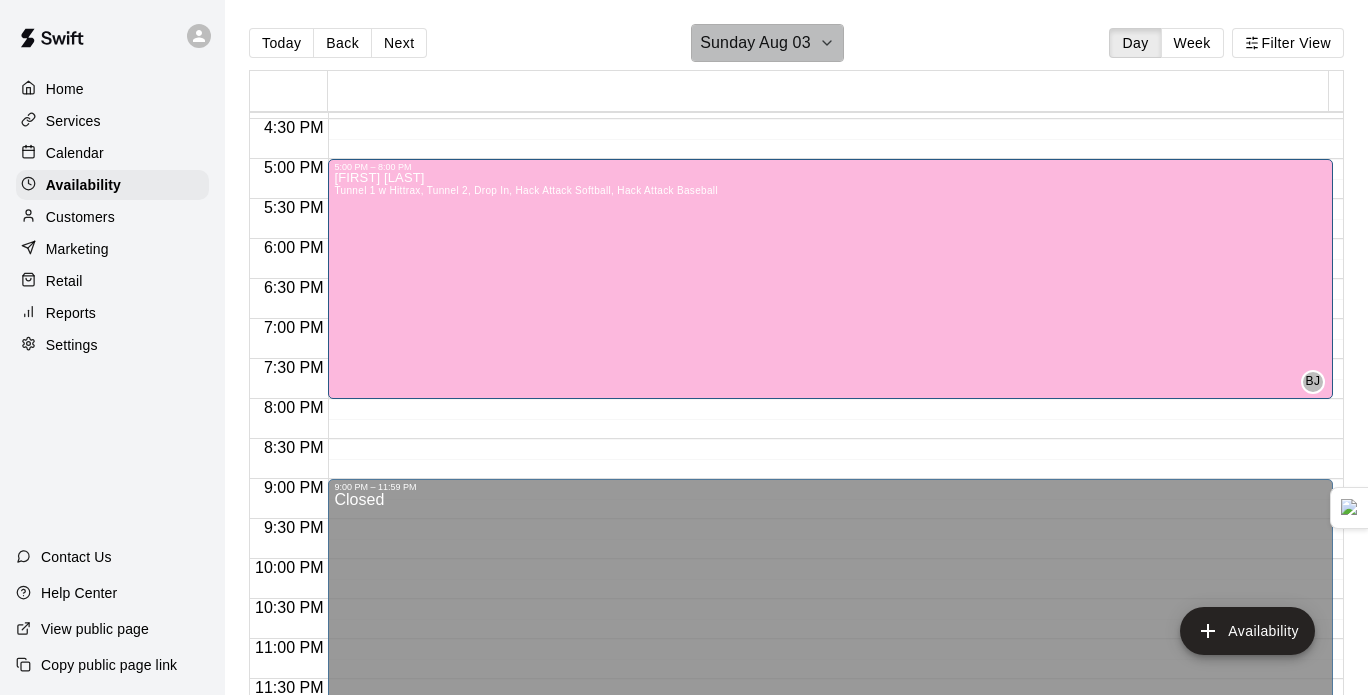 click on "Sunday Aug 03" at bounding box center [755, 43] 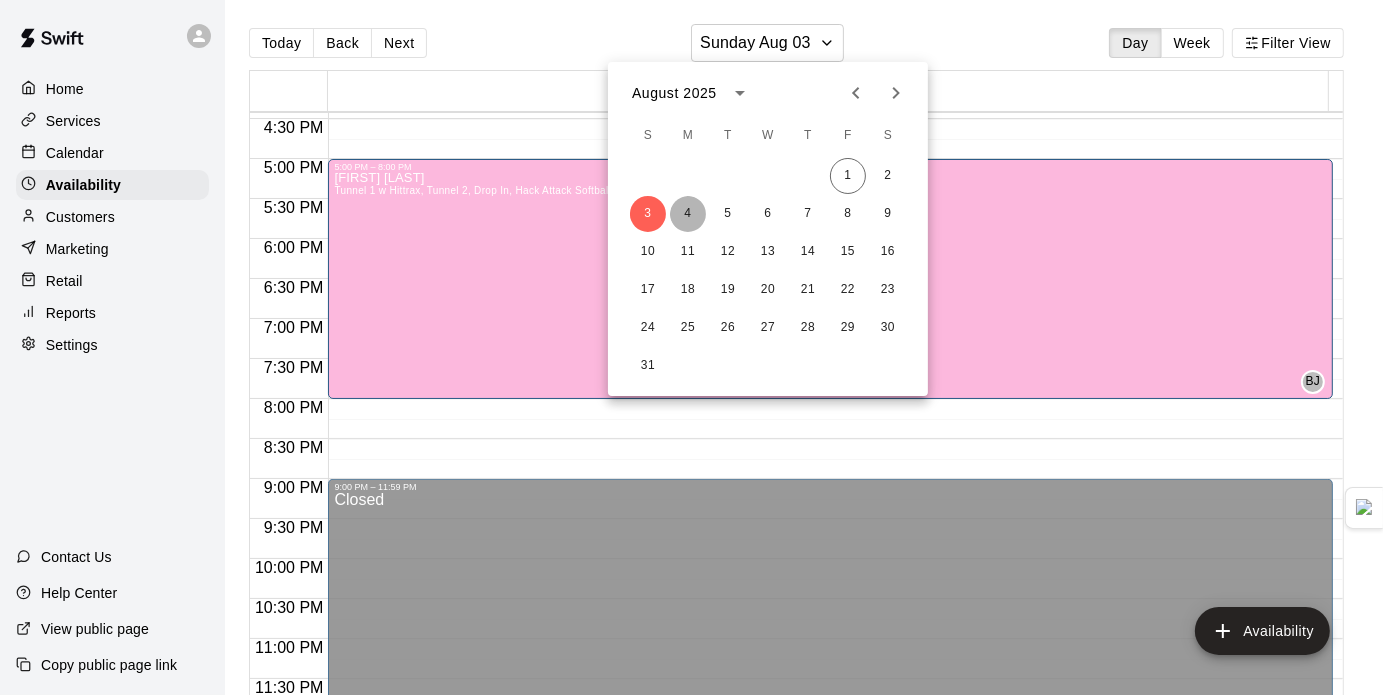 click on "4" at bounding box center [688, 214] 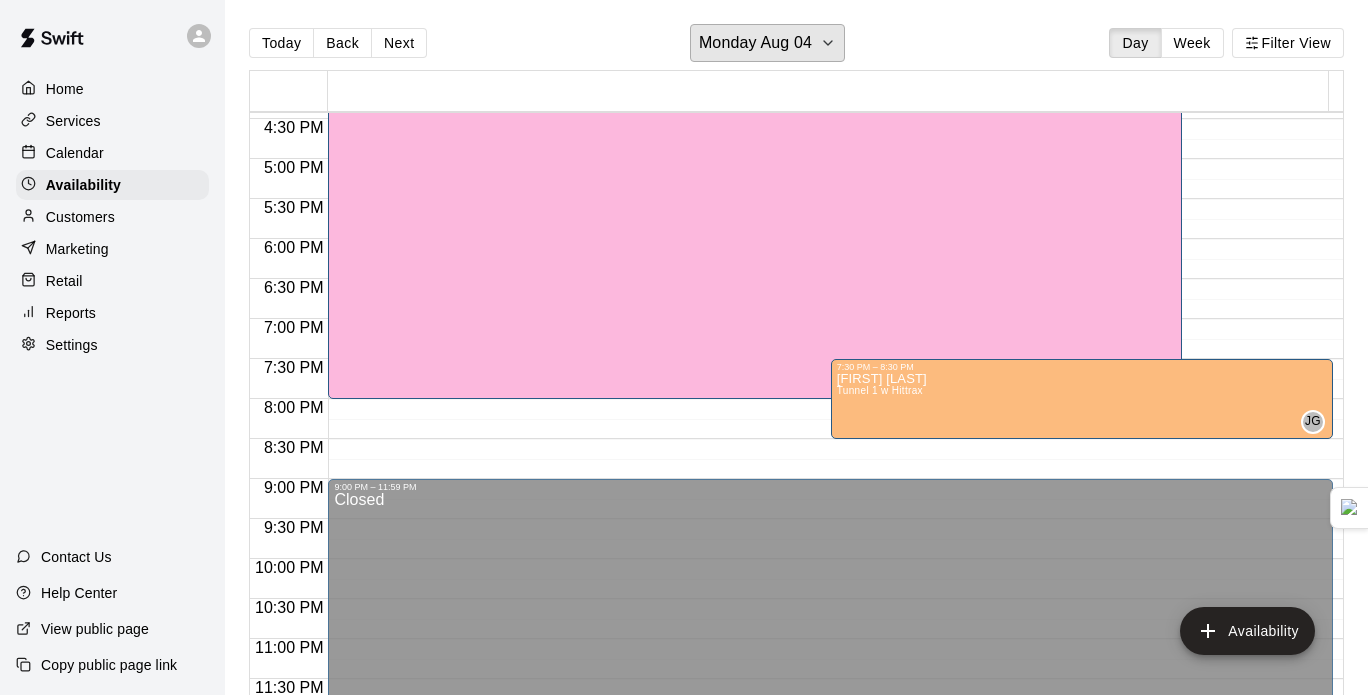 scroll, scrollTop: 1314, scrollLeft: 0, axis: vertical 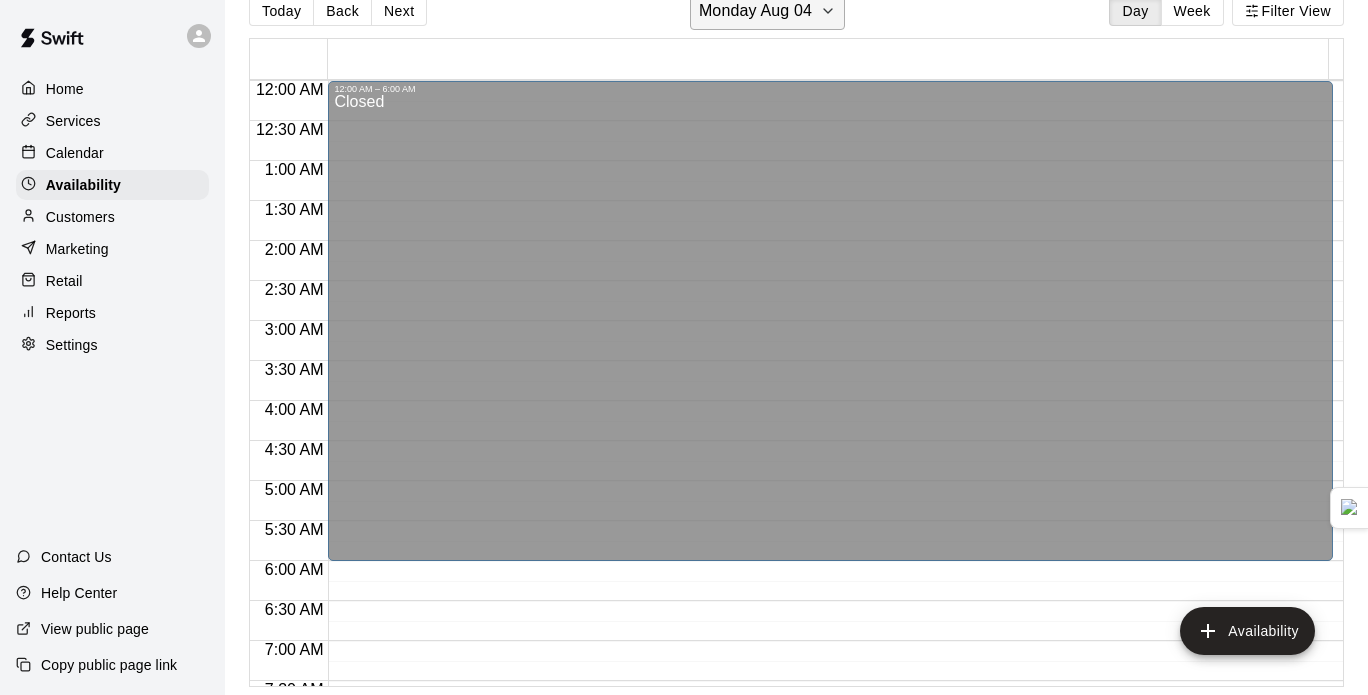 click on "Monday Aug 04" at bounding box center [767, 11] 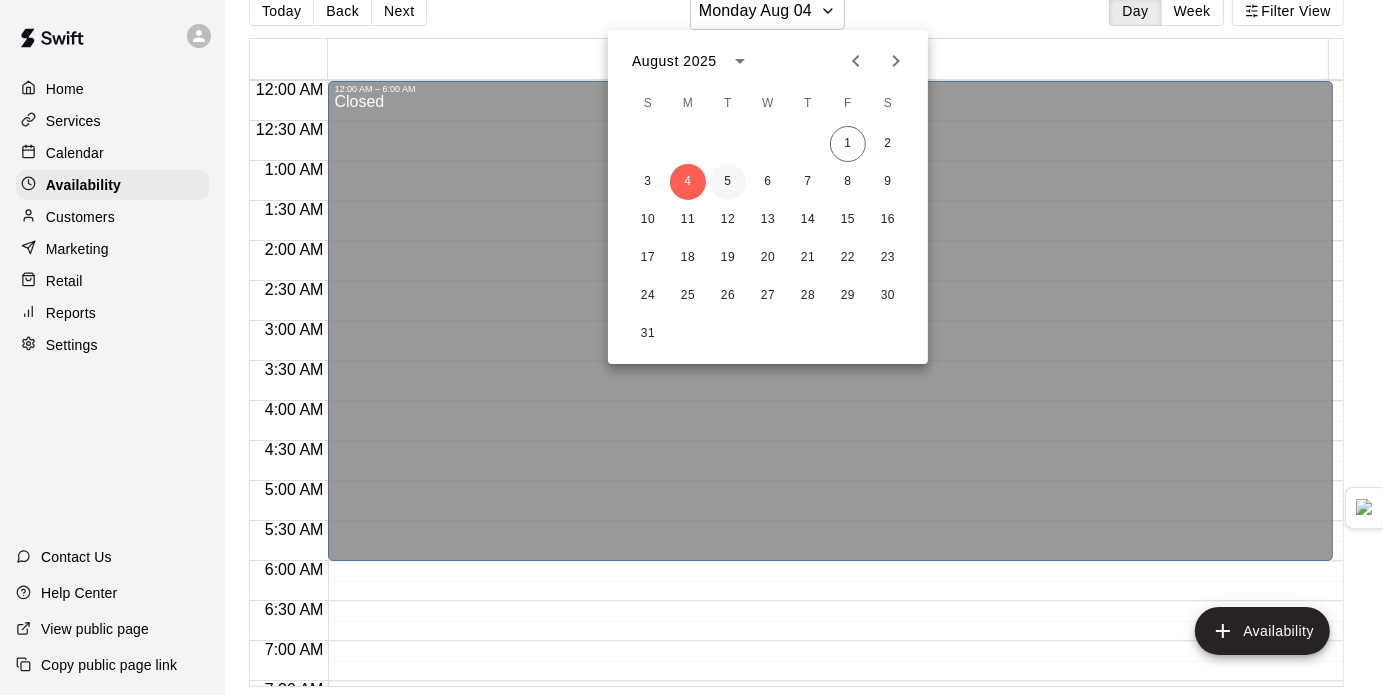 click on "5" at bounding box center (728, 182) 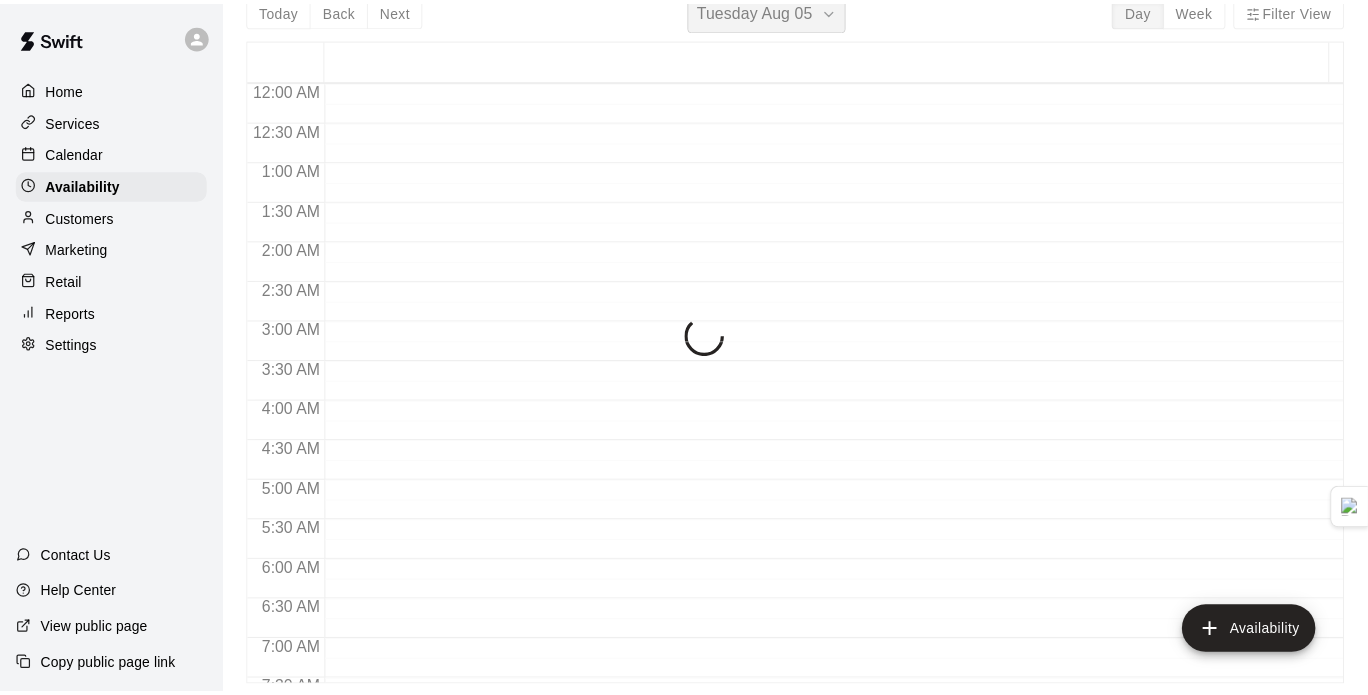 scroll, scrollTop: 24, scrollLeft: 0, axis: vertical 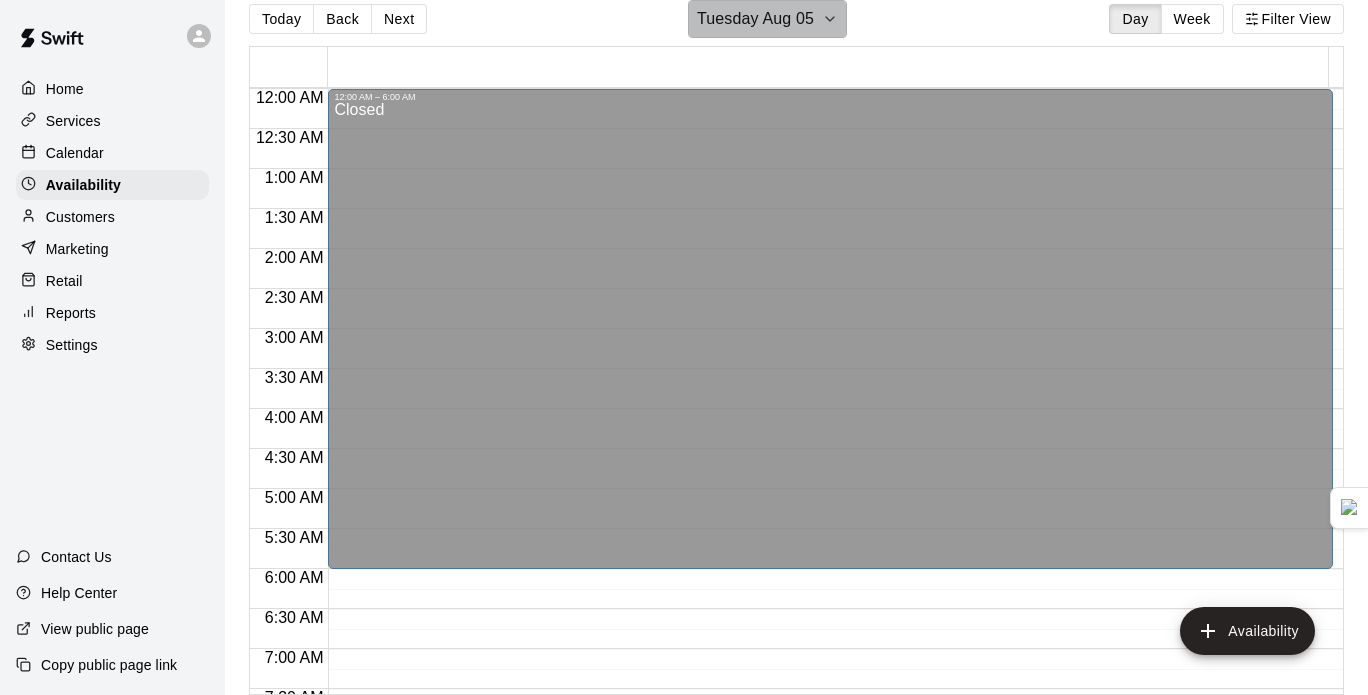 click 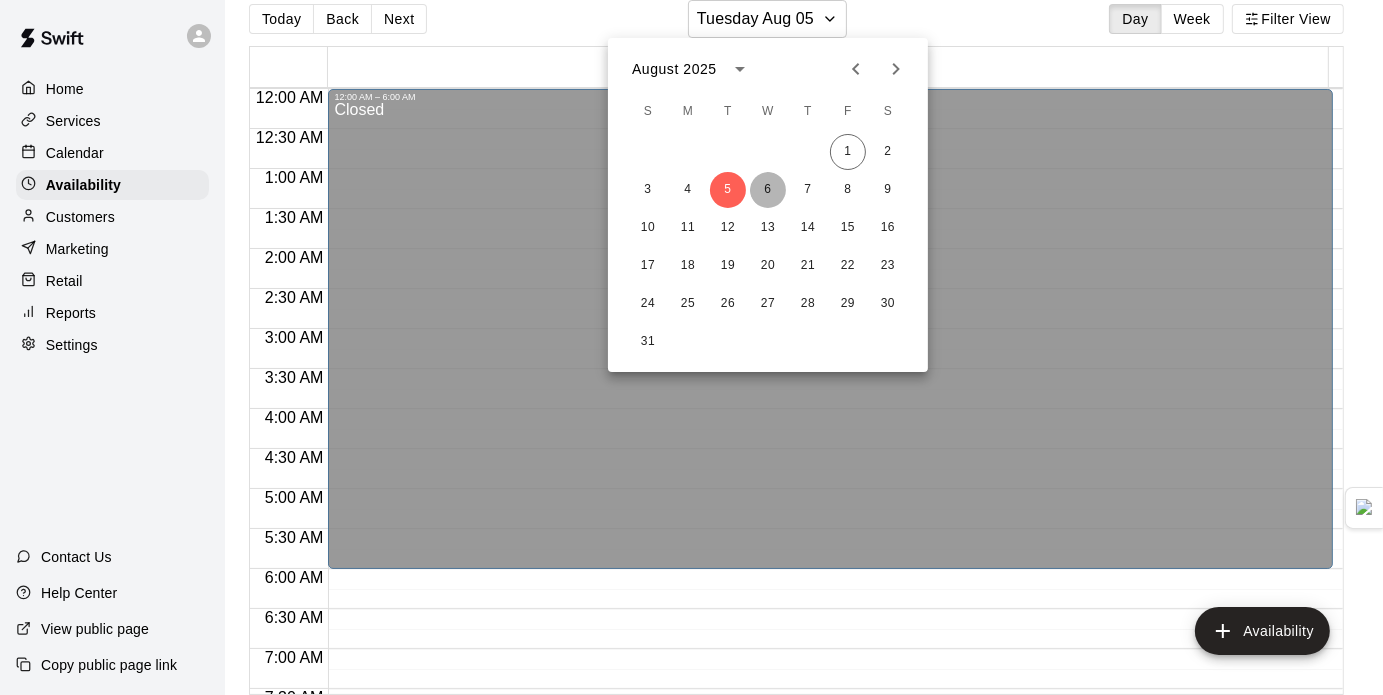 click on "6" at bounding box center [768, 190] 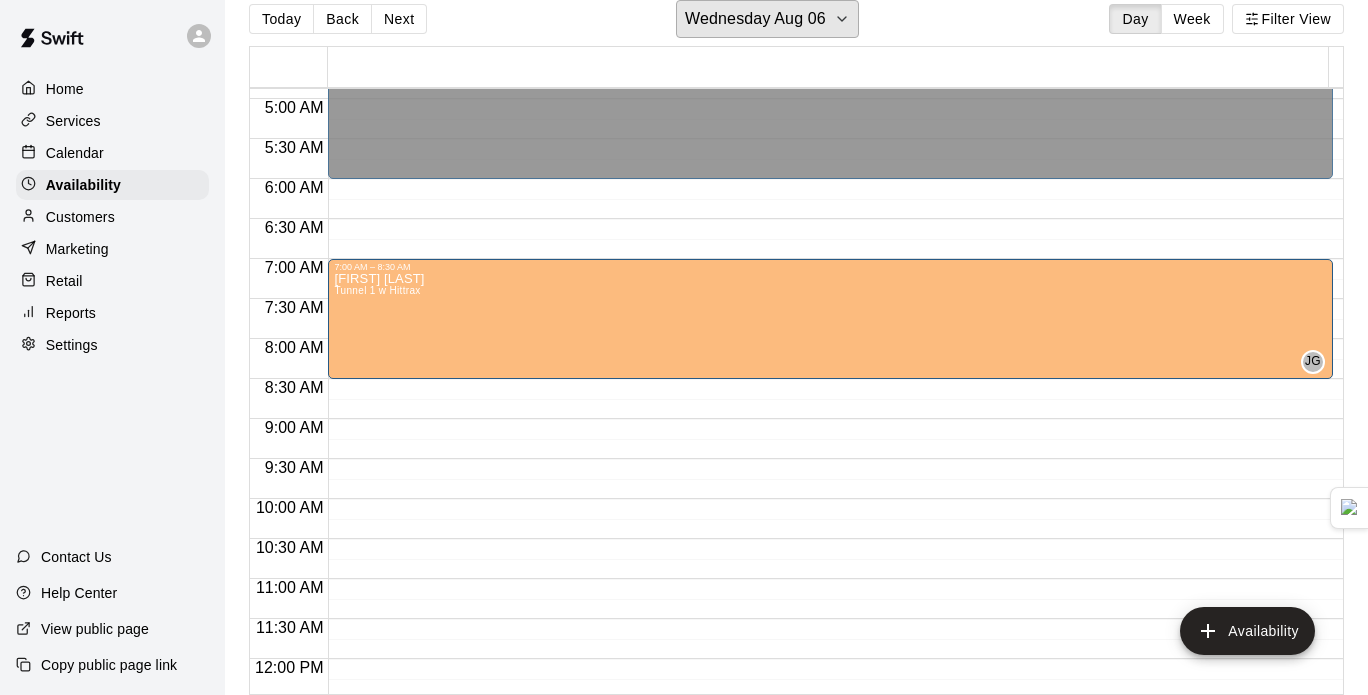scroll, scrollTop: 0, scrollLeft: 0, axis: both 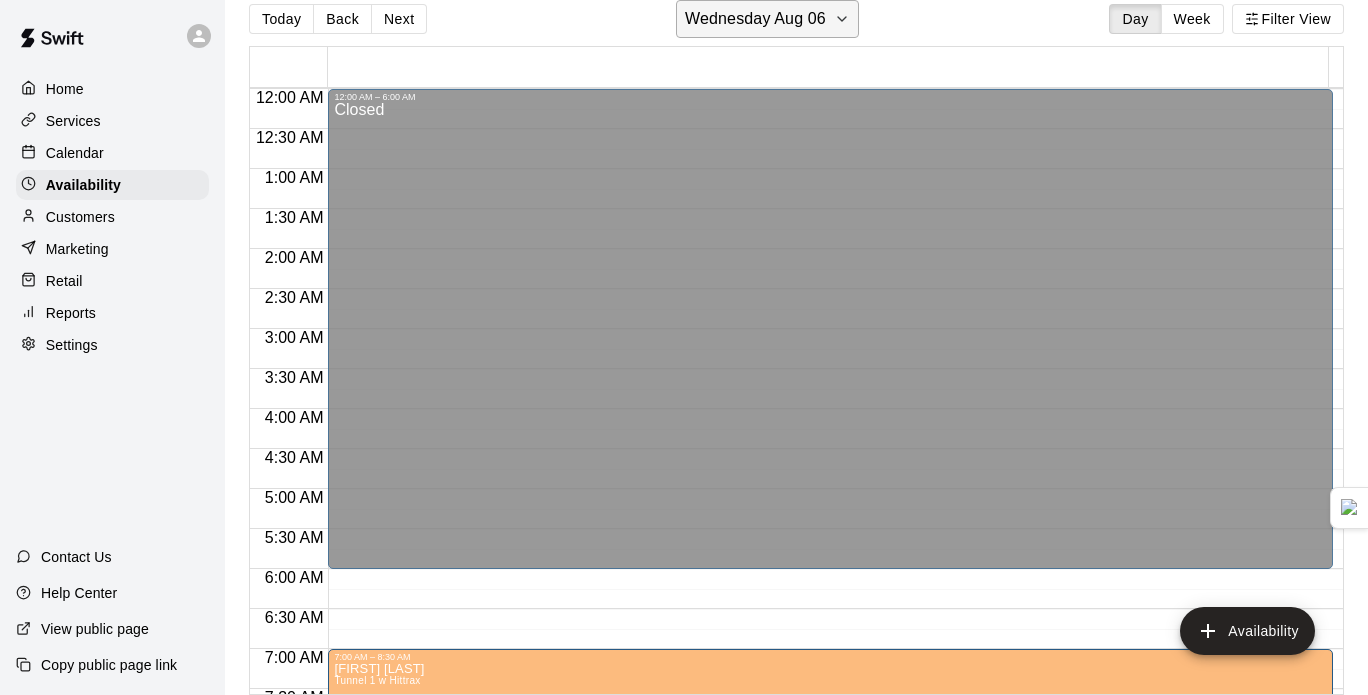 click on "Wednesday Aug 06" at bounding box center [767, 19] 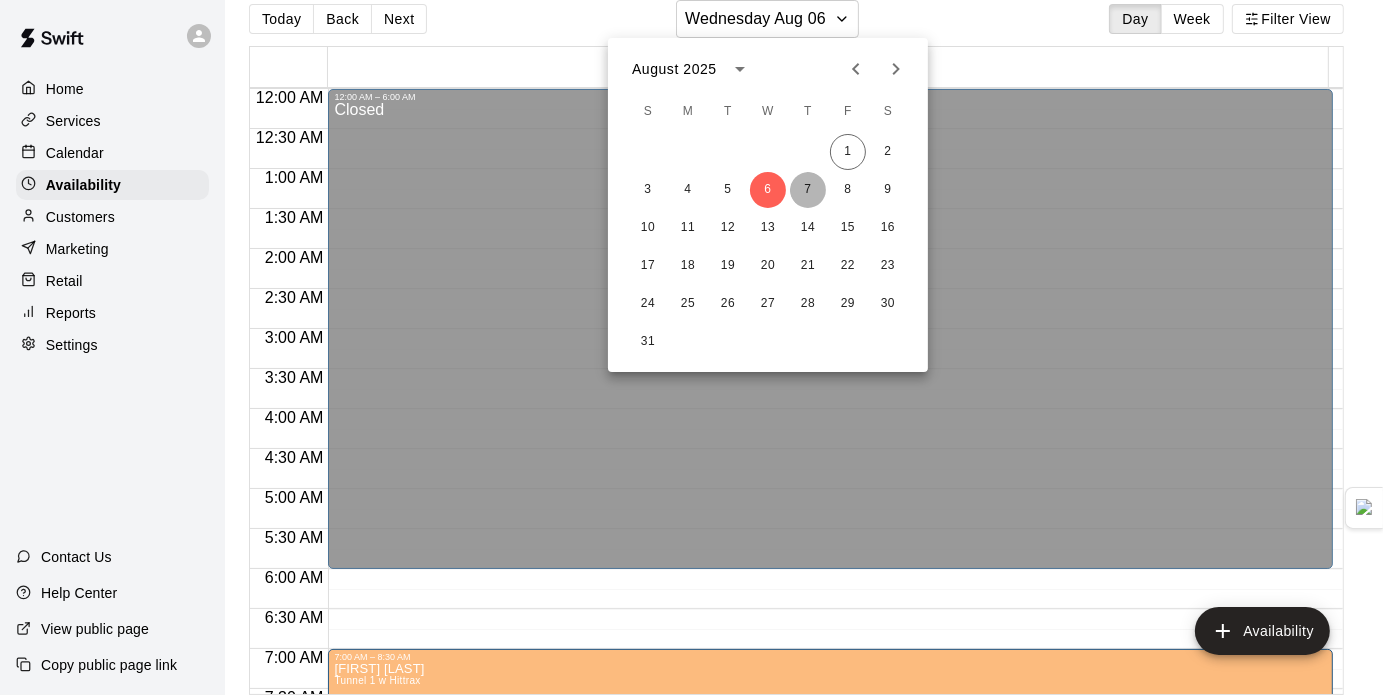 click on "7" at bounding box center [808, 190] 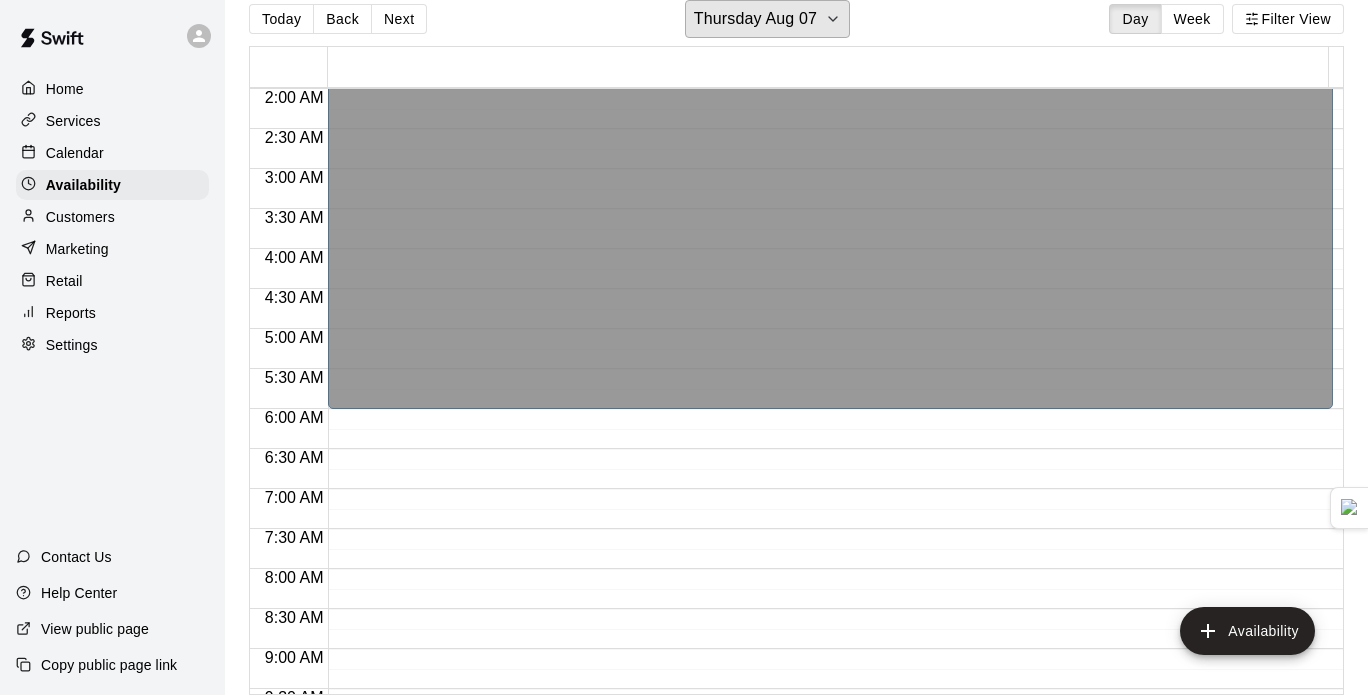 scroll, scrollTop: 0, scrollLeft: 0, axis: both 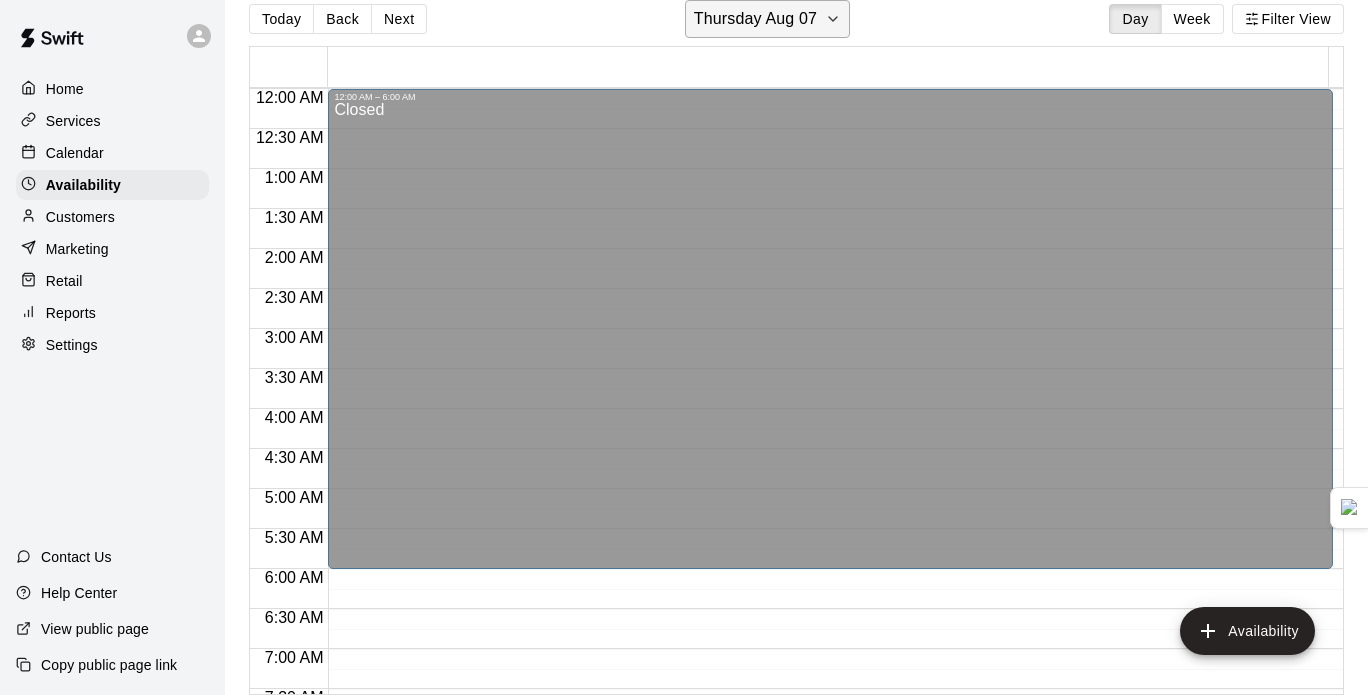click on "Thursday Aug 07" at bounding box center (767, 19) 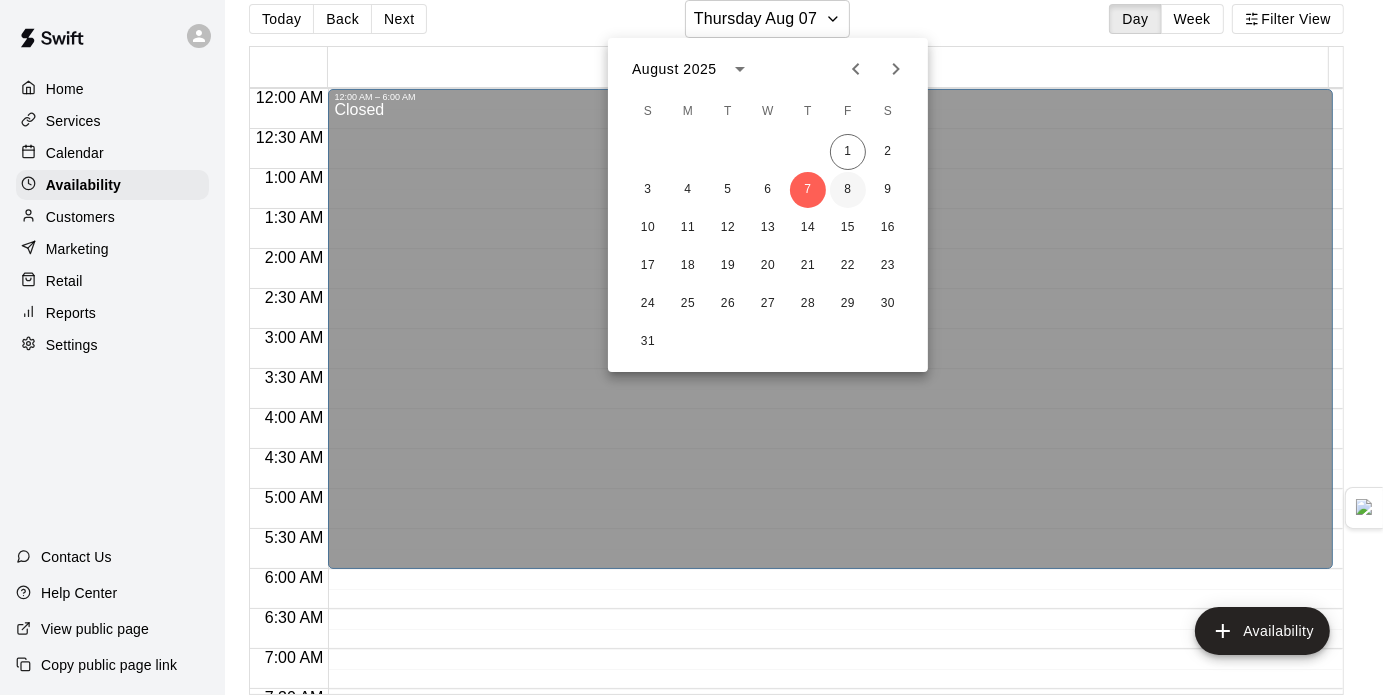 click on "8" at bounding box center (848, 190) 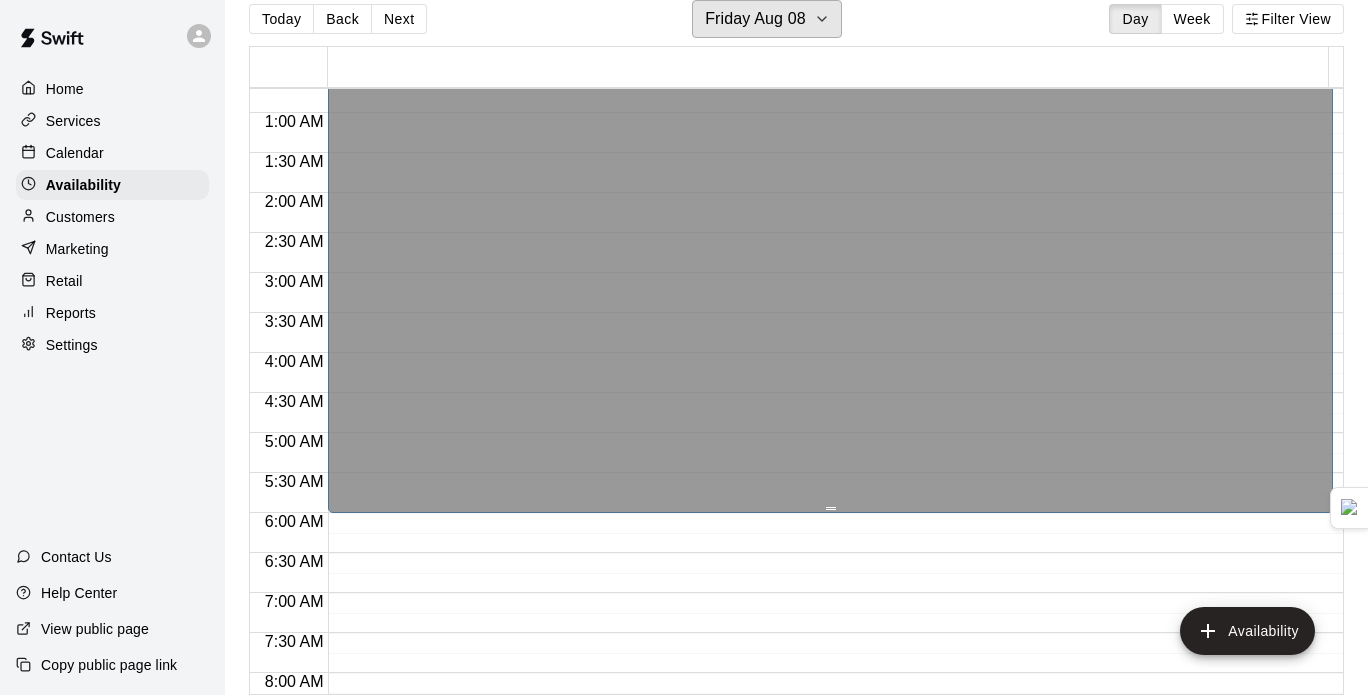 scroll, scrollTop: 0, scrollLeft: 0, axis: both 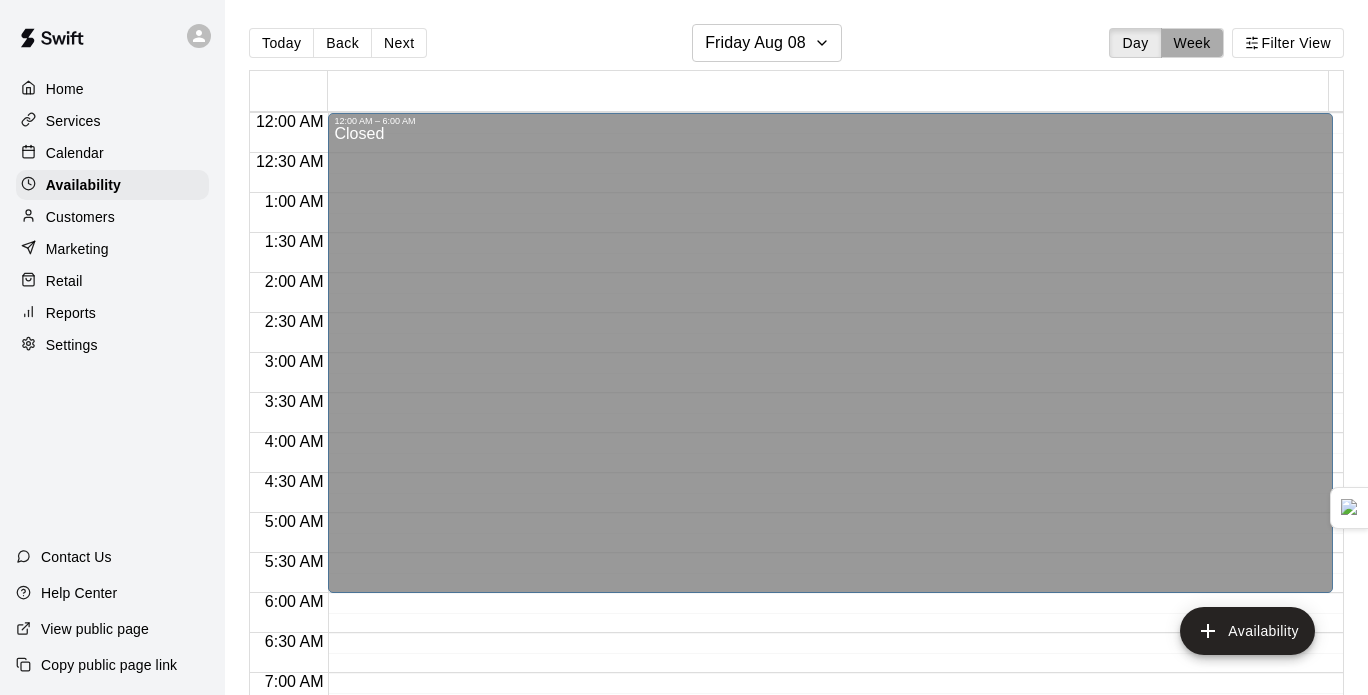 click on "Week" at bounding box center (1192, 43) 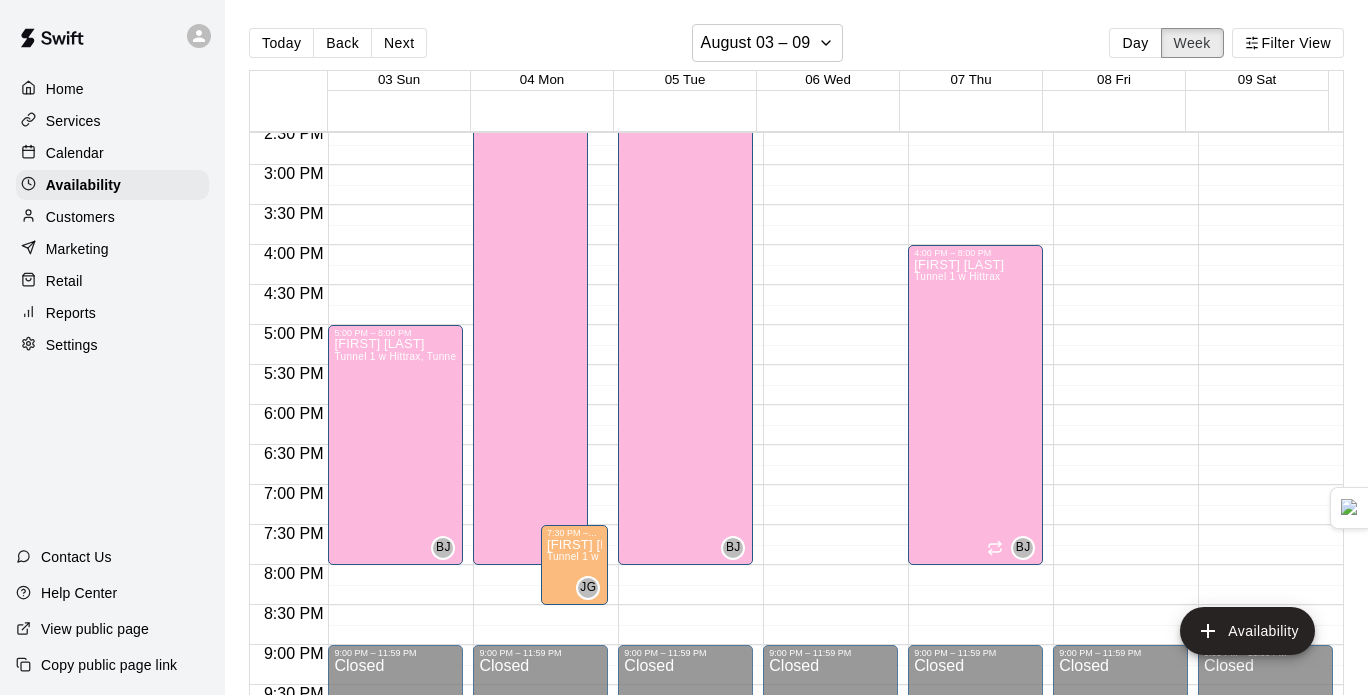 scroll, scrollTop: 1248, scrollLeft: 0, axis: vertical 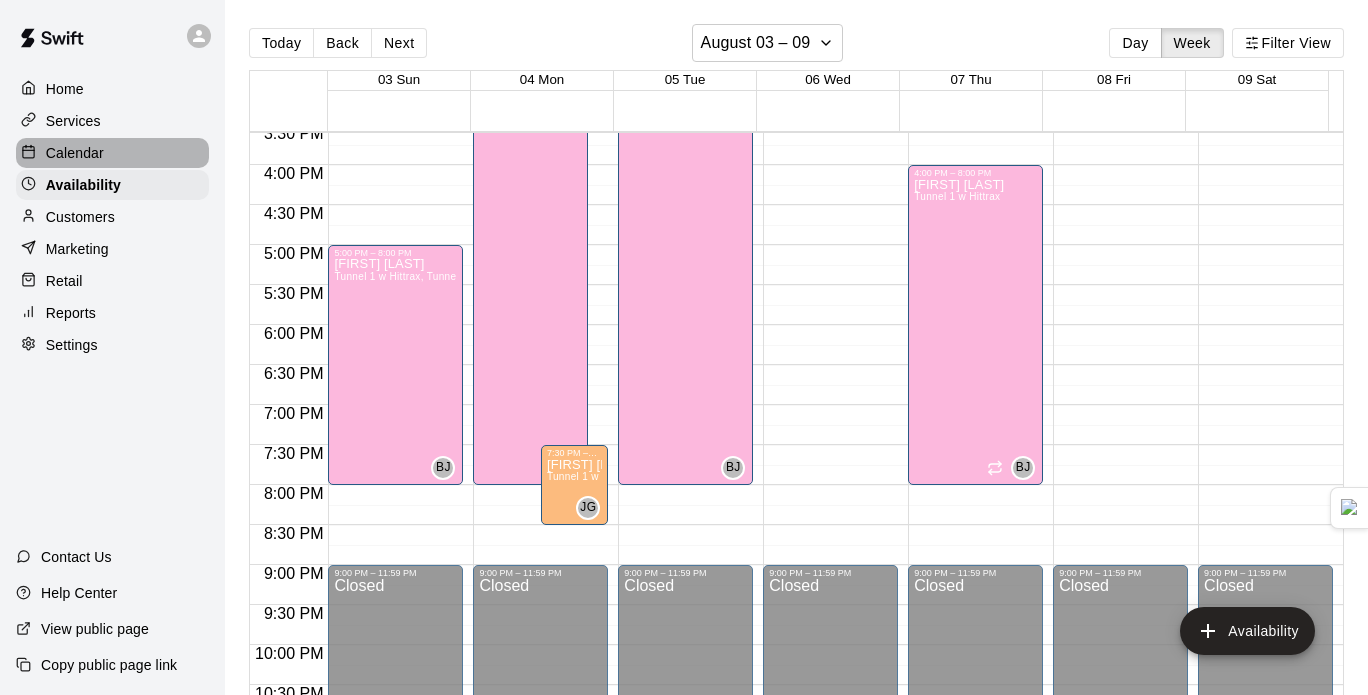 click on "Calendar" at bounding box center [112, 153] 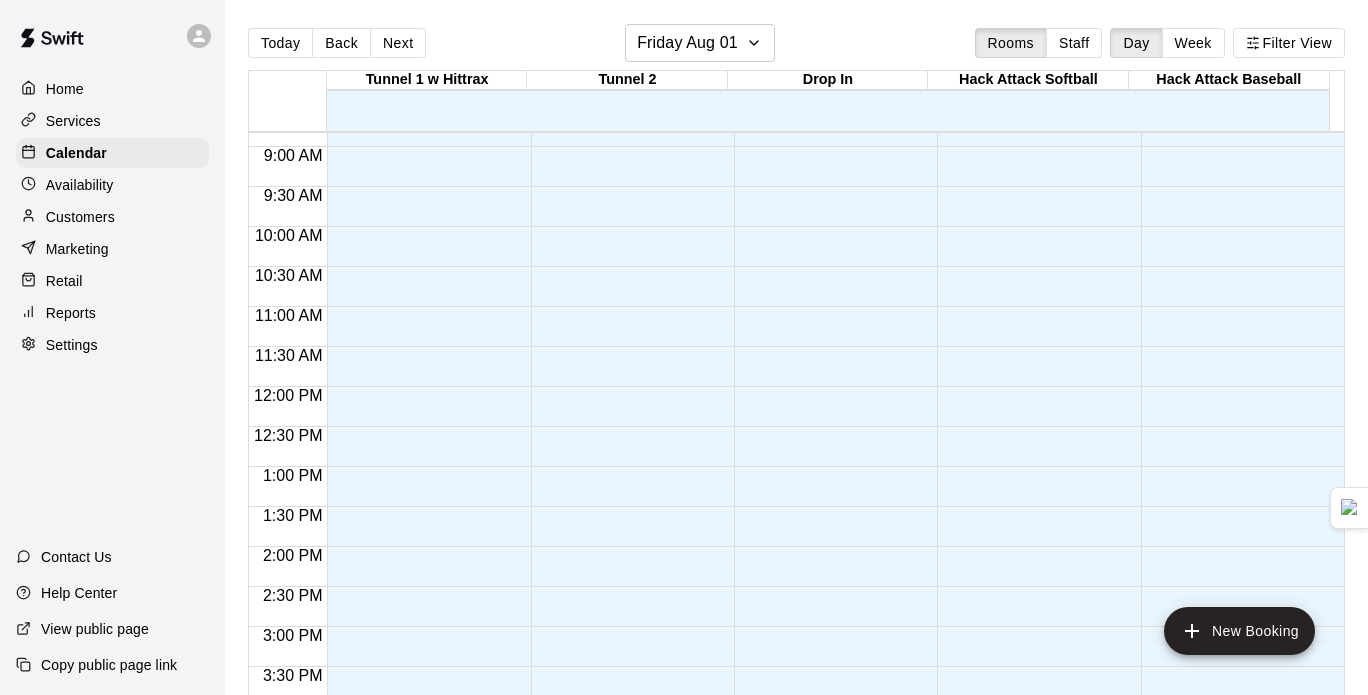 scroll, scrollTop: 702, scrollLeft: 0, axis: vertical 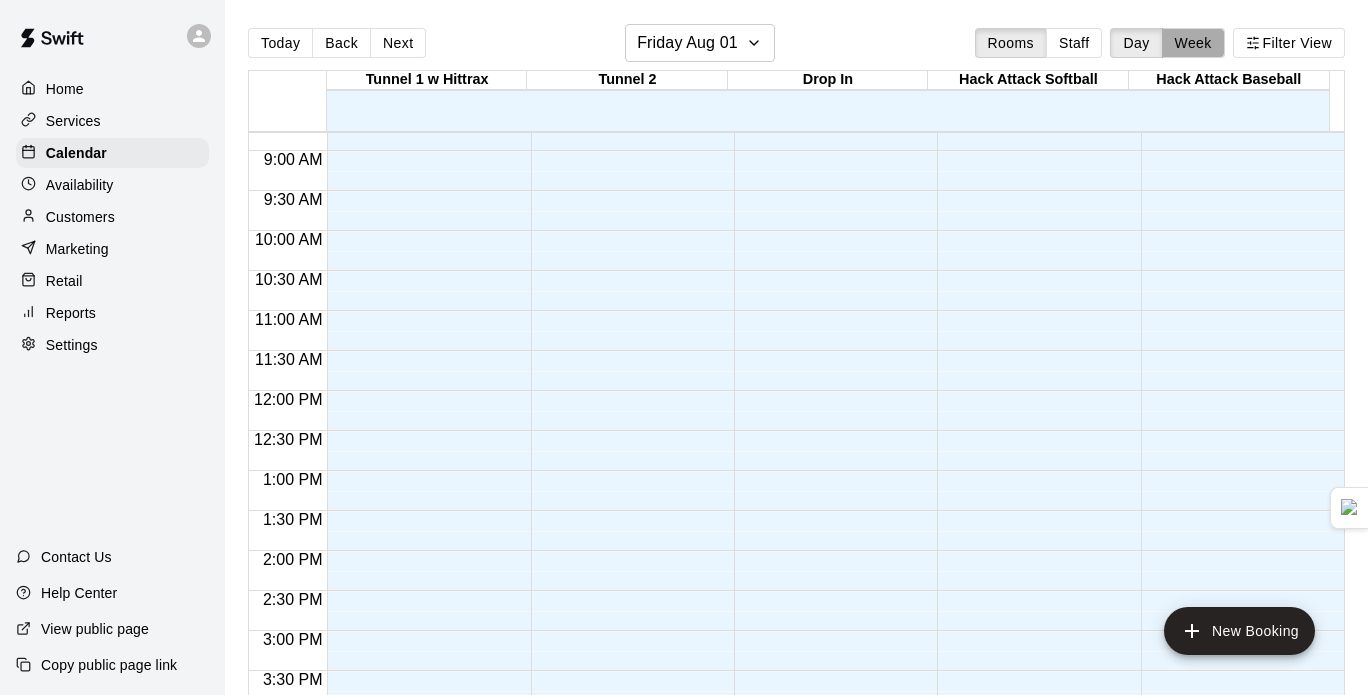 click on "Week" at bounding box center (1193, 43) 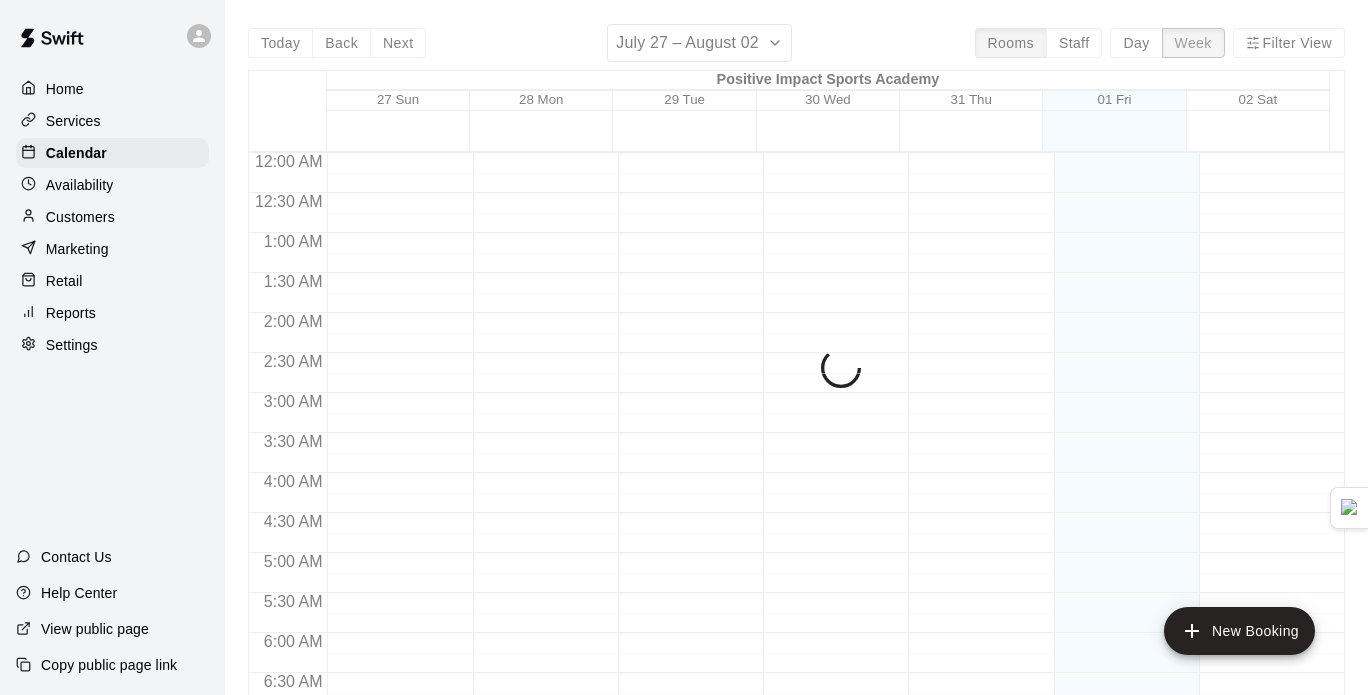 scroll, scrollTop: 1355, scrollLeft: 0, axis: vertical 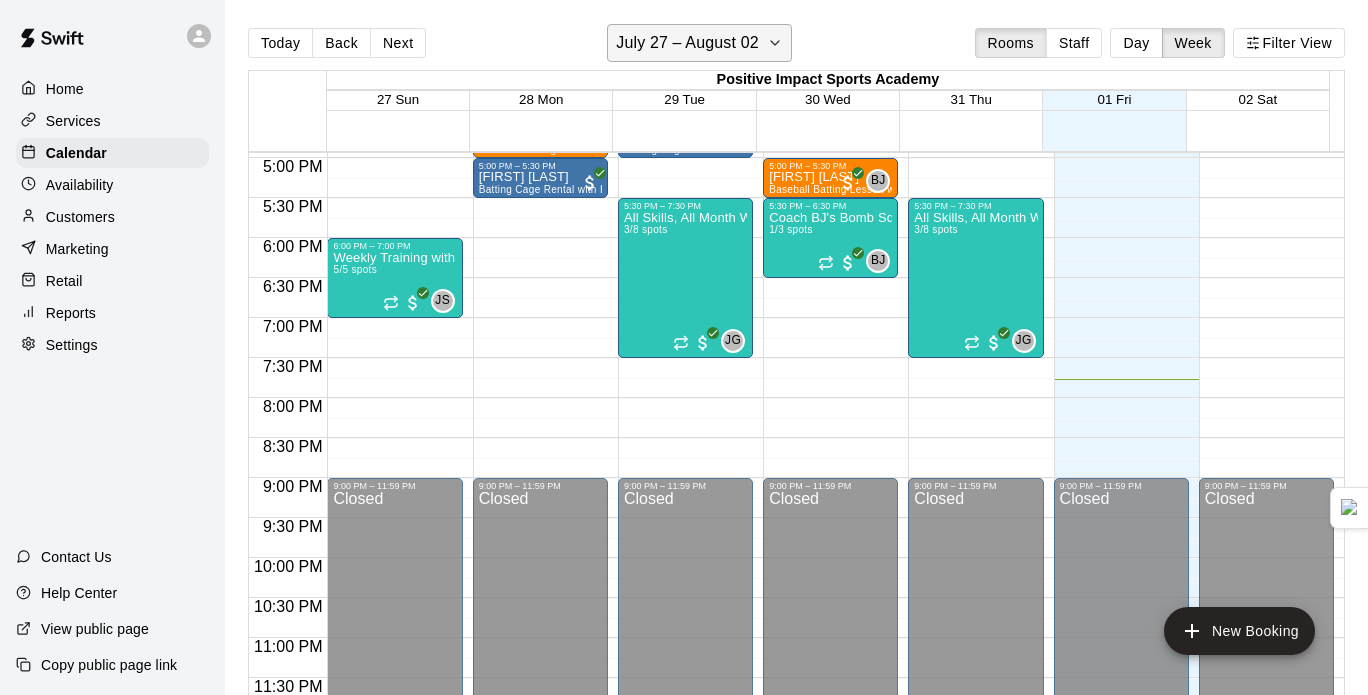 click on "July 27 – August 02" at bounding box center [699, 43] 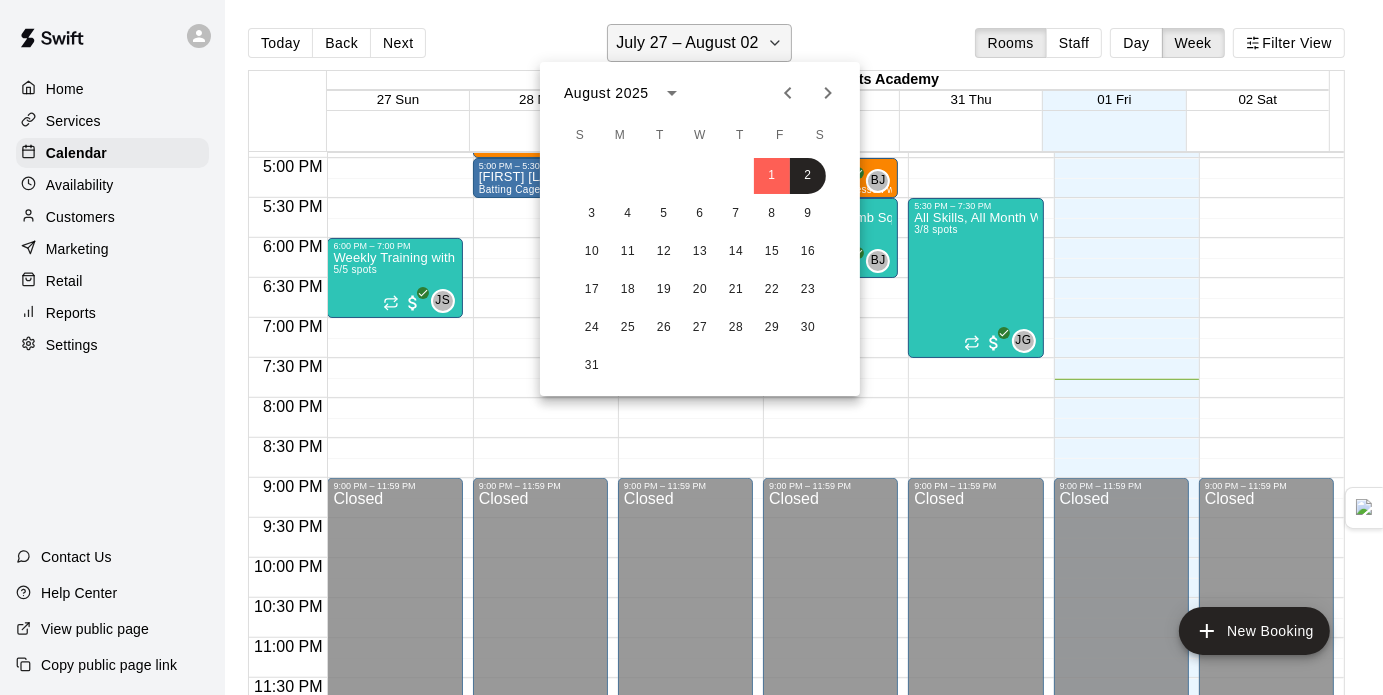 click at bounding box center [691, 347] 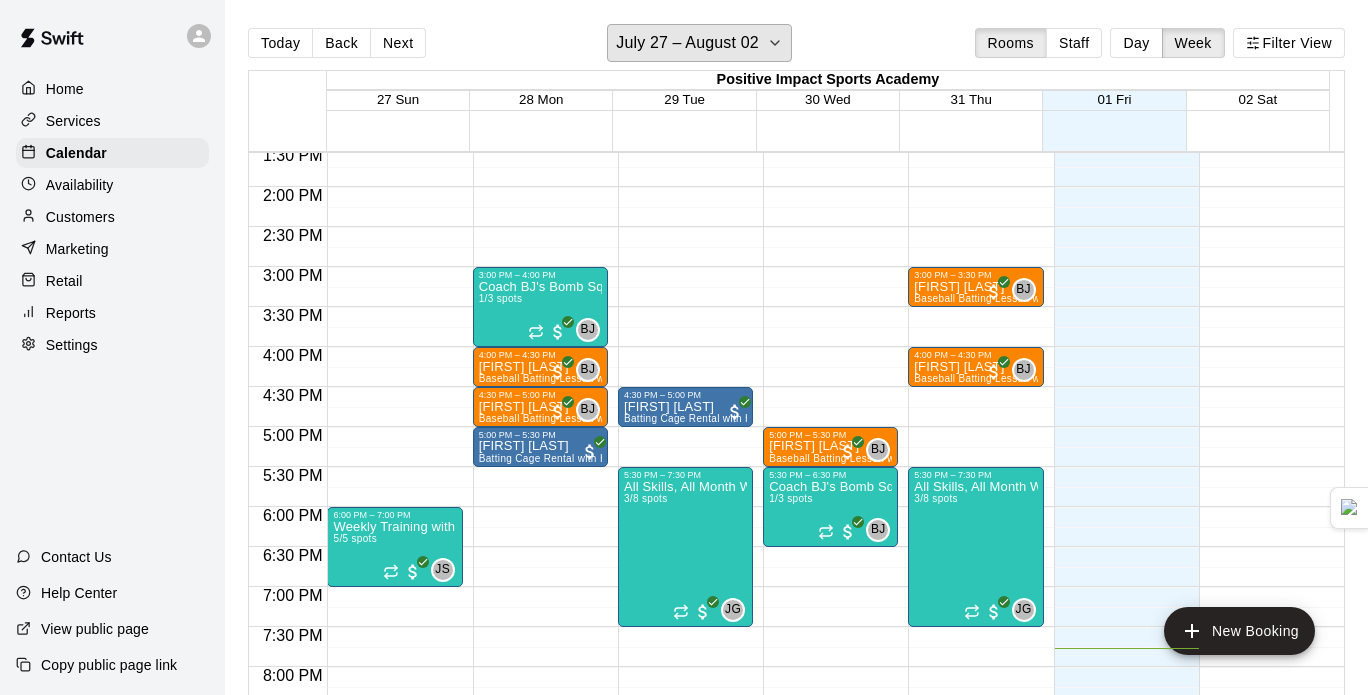 scroll, scrollTop: 1071, scrollLeft: 0, axis: vertical 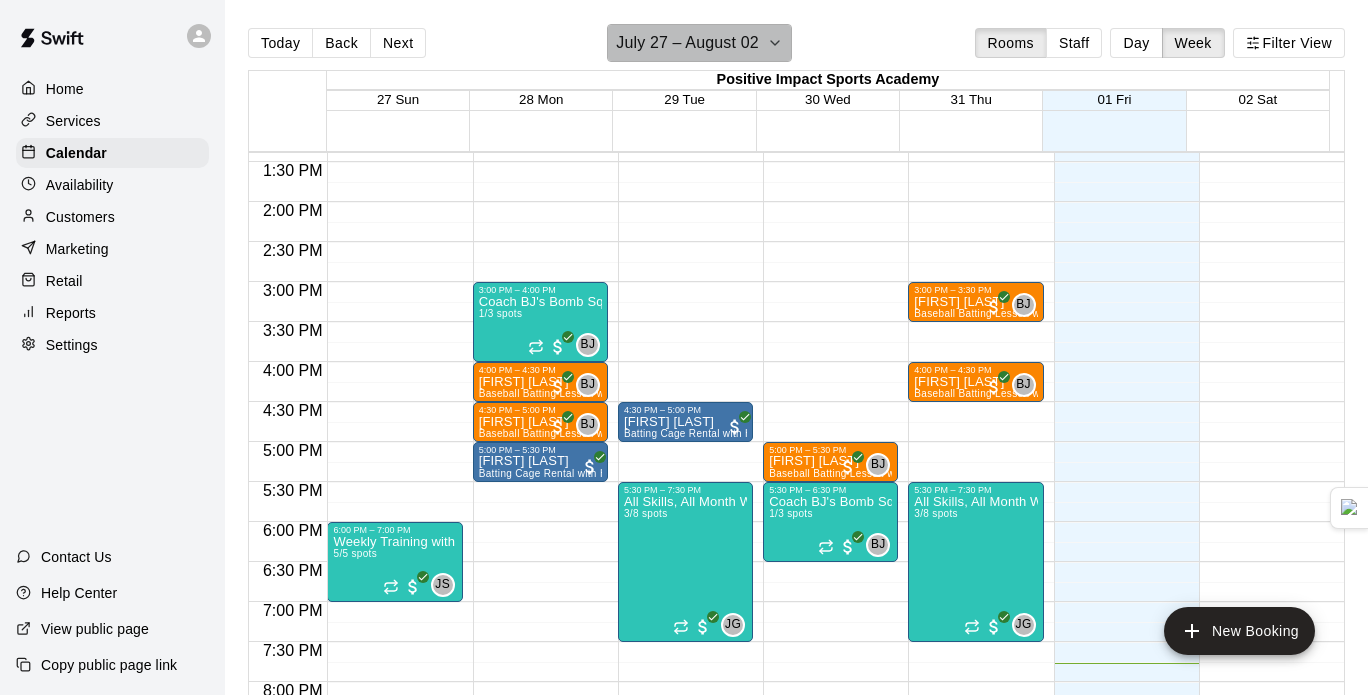 click on "July 27 – August 02" at bounding box center [687, 43] 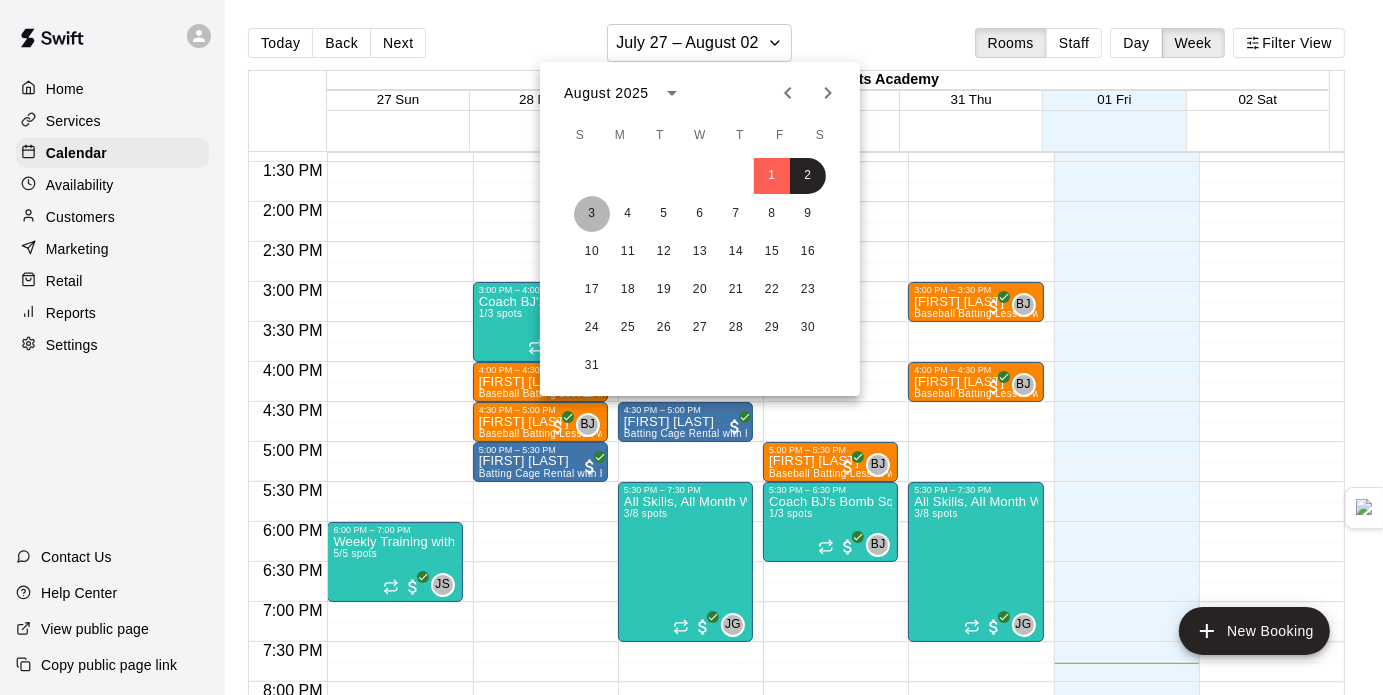 click on "3" at bounding box center [592, 214] 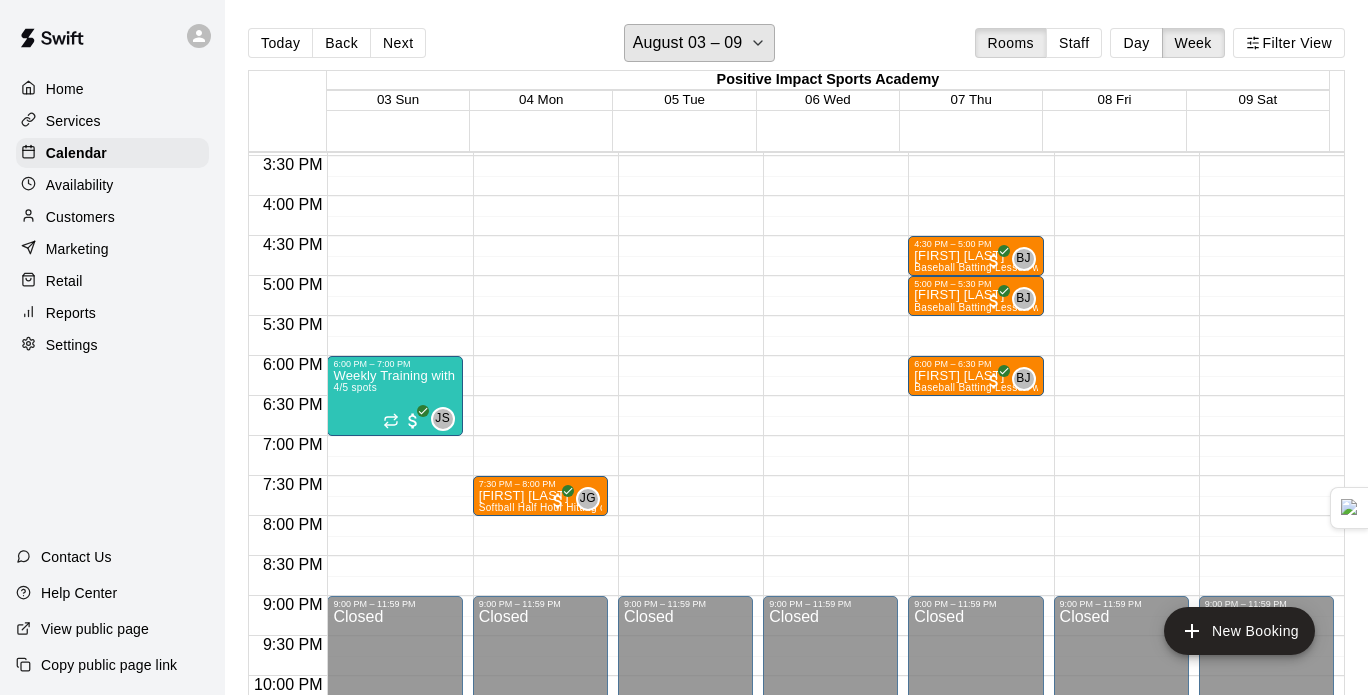 scroll, scrollTop: 1212, scrollLeft: 0, axis: vertical 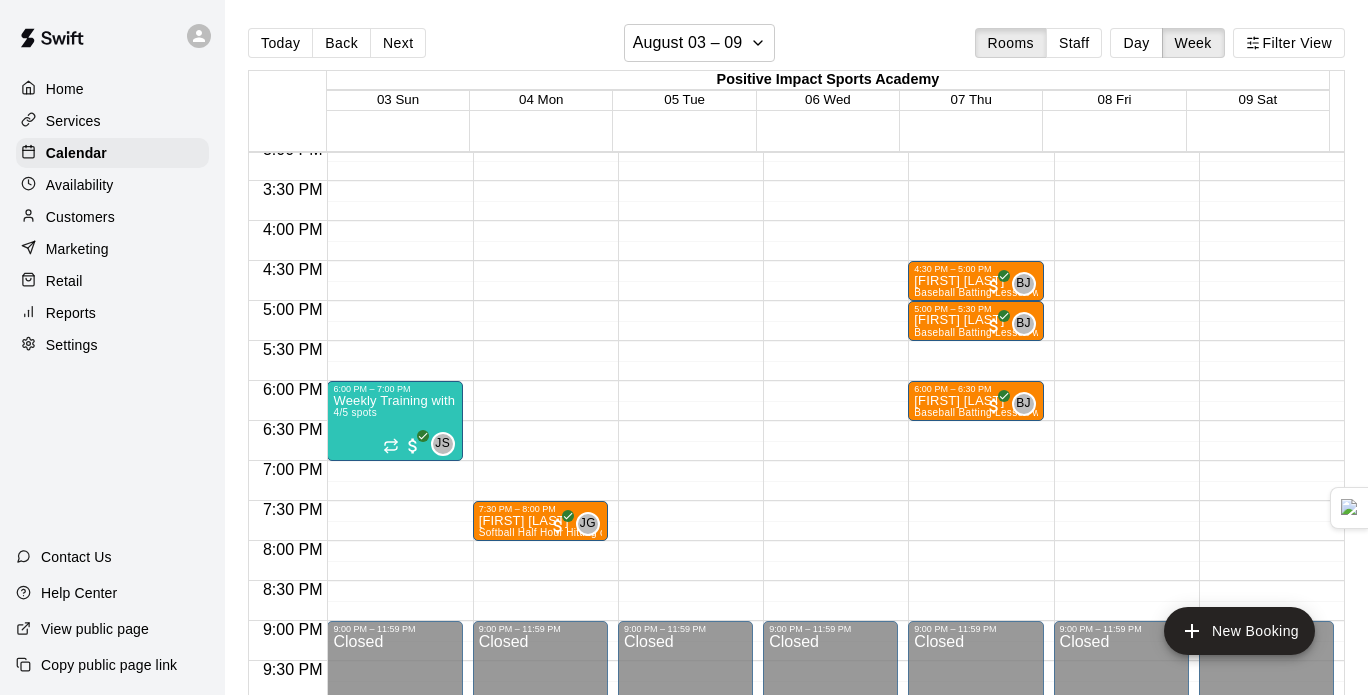 click on "Availability" at bounding box center [112, 185] 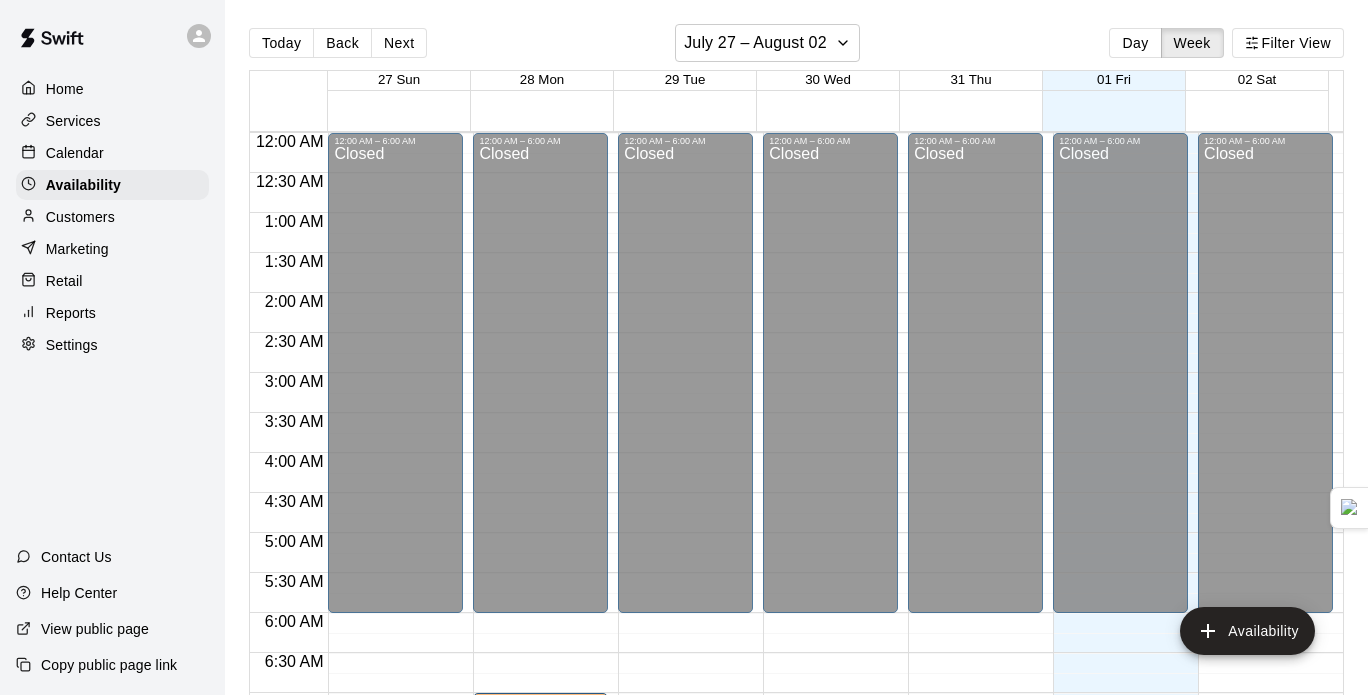 scroll, scrollTop: 1334, scrollLeft: 0, axis: vertical 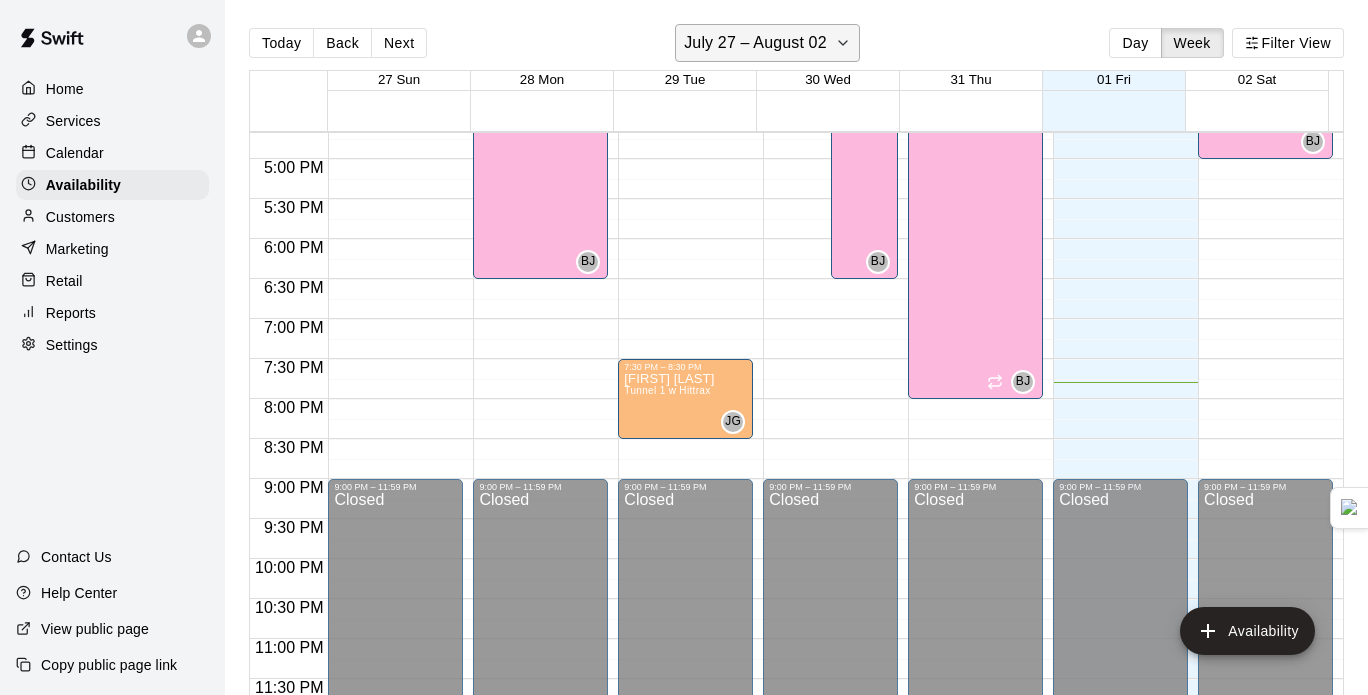click on "July 27 – August 02" at bounding box center [755, 43] 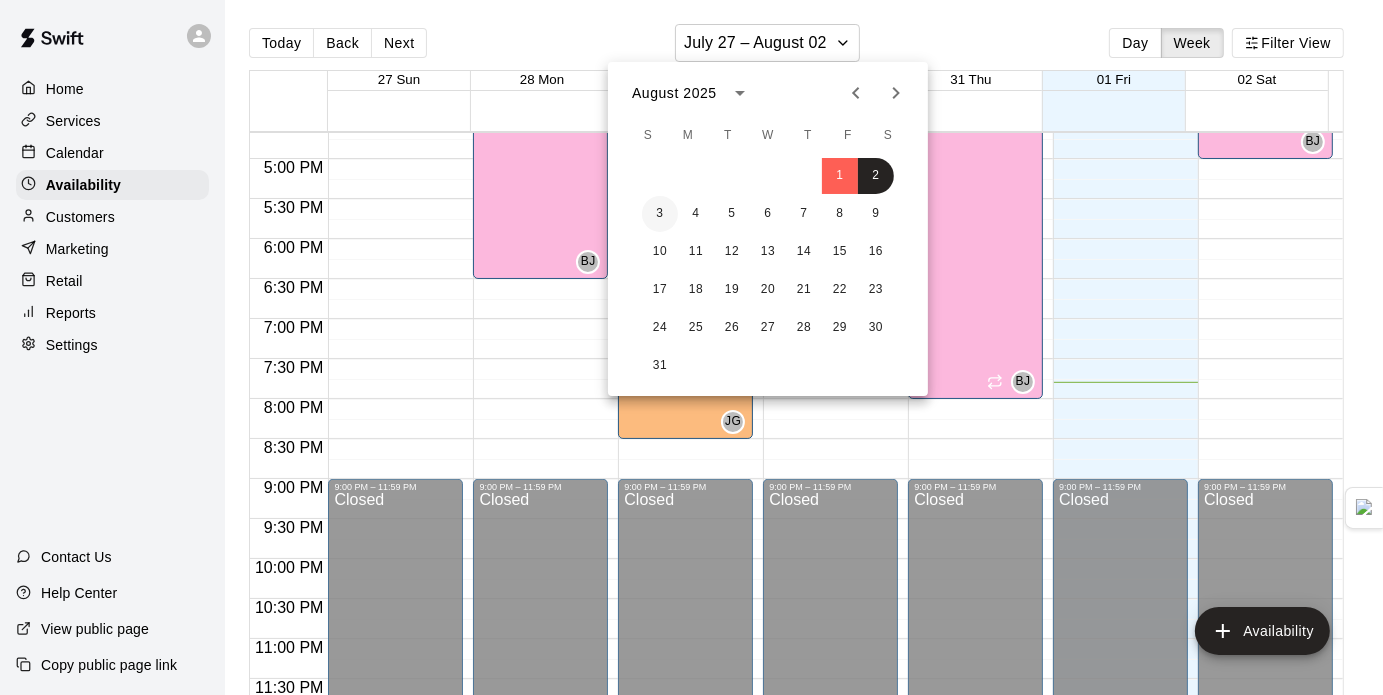 click on "3" at bounding box center [660, 214] 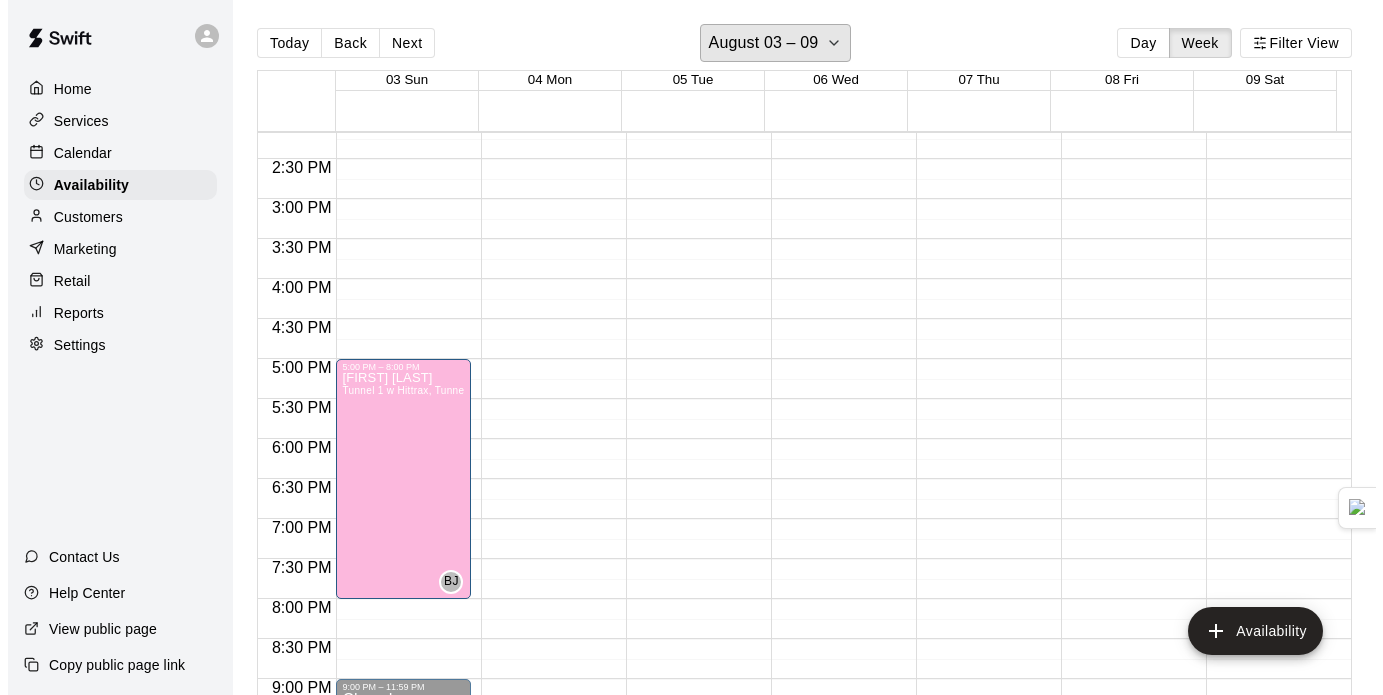 scroll, scrollTop: 1128, scrollLeft: 0, axis: vertical 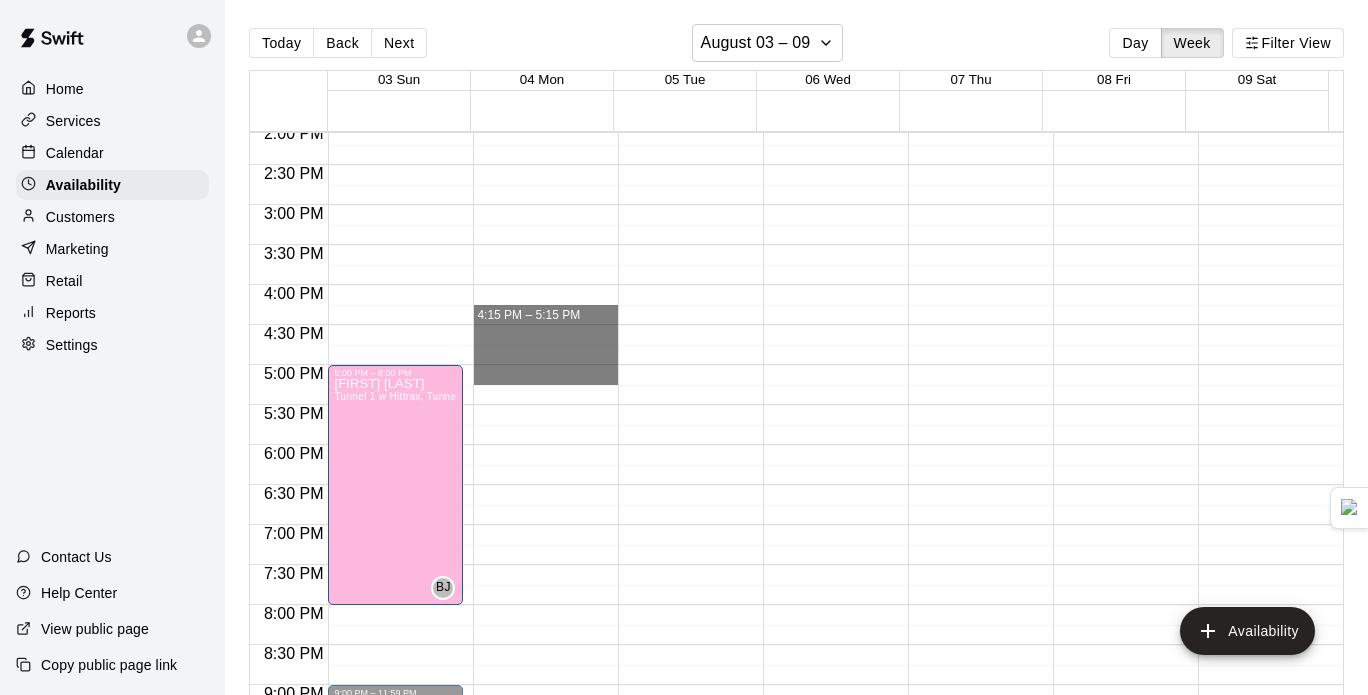 drag, startPoint x: 551, startPoint y: 300, endPoint x: 546, endPoint y: 370, distance: 70.178345 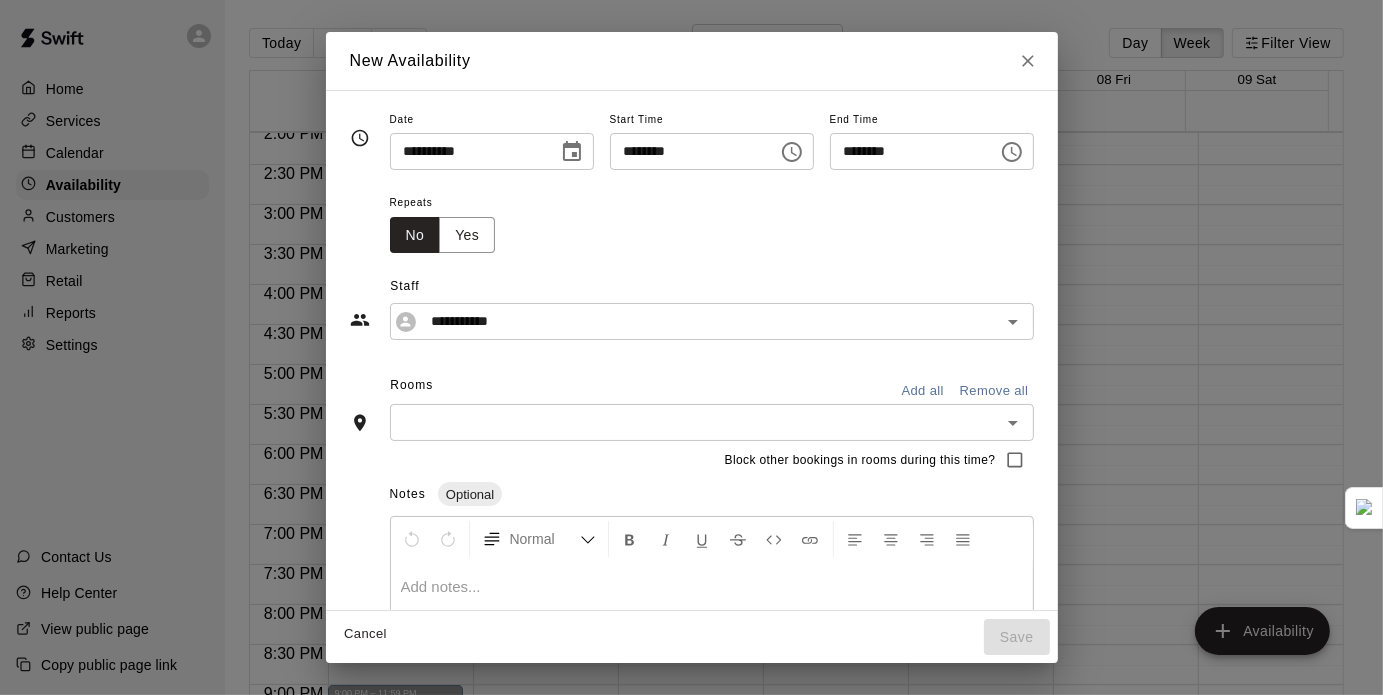 type on "**********" 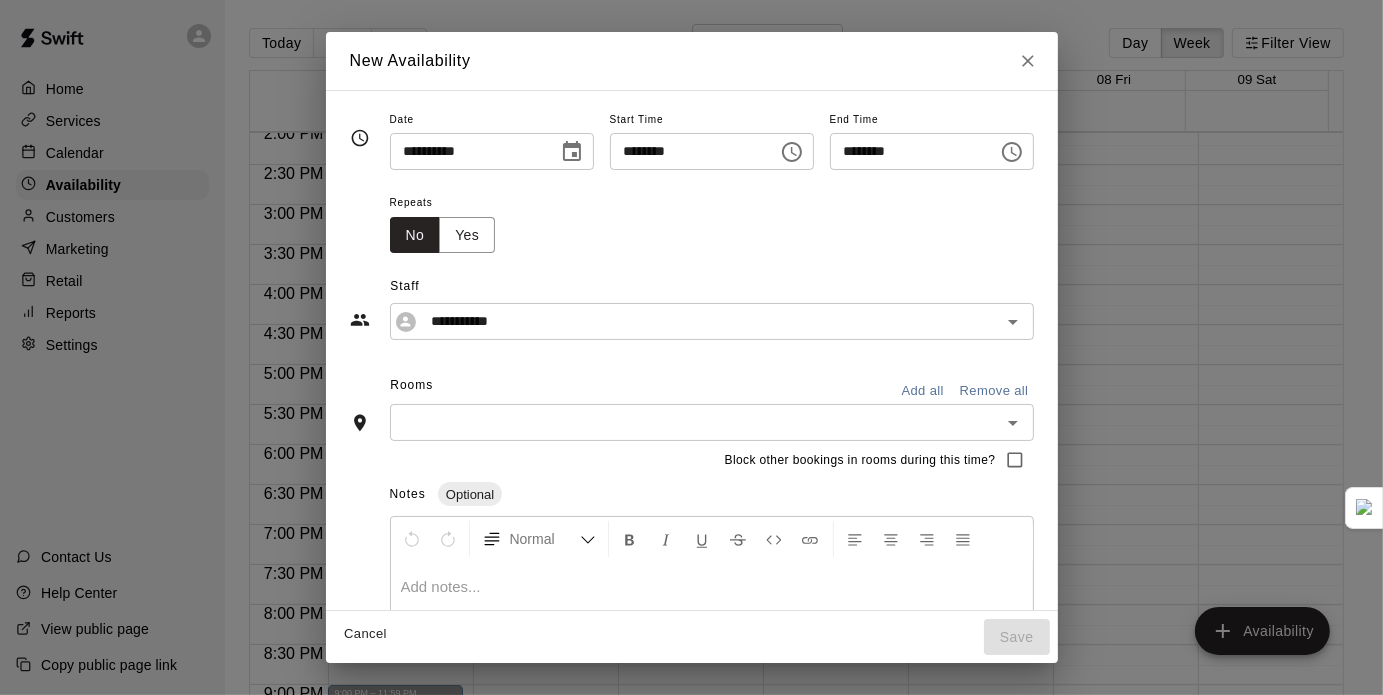 type on "********" 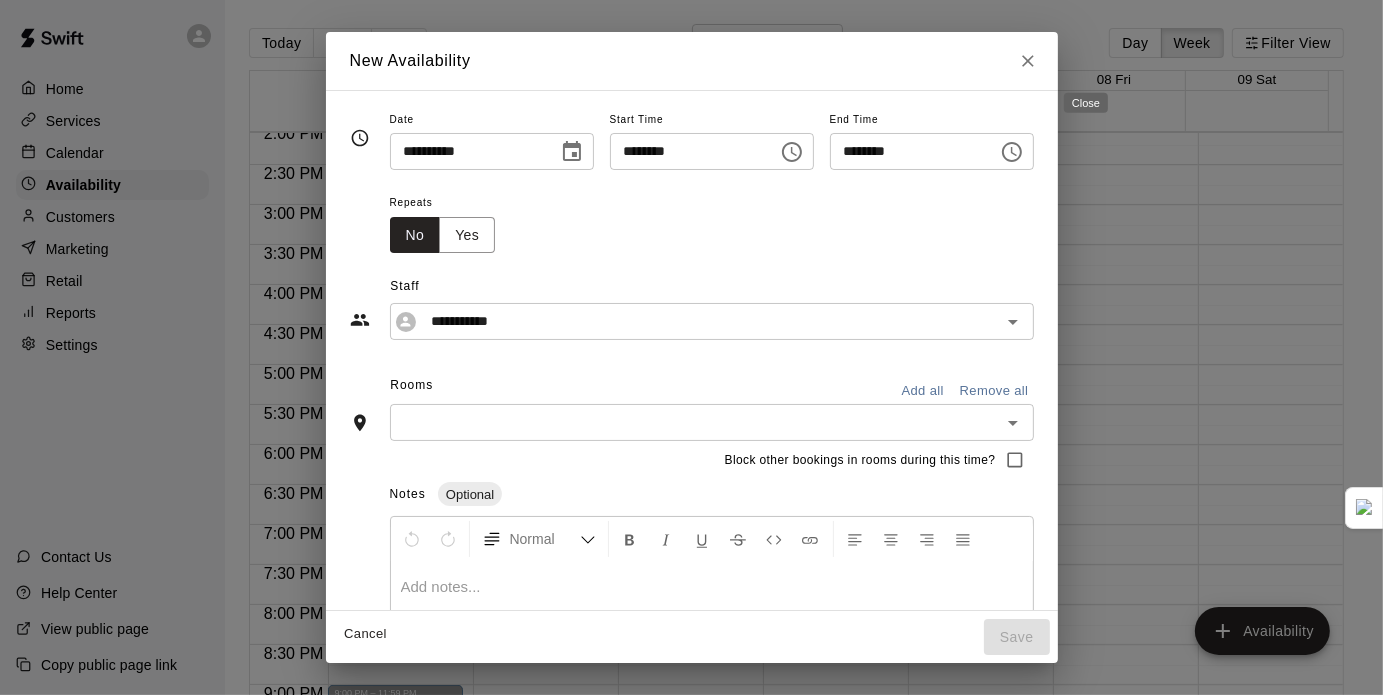click at bounding box center (1028, 61) 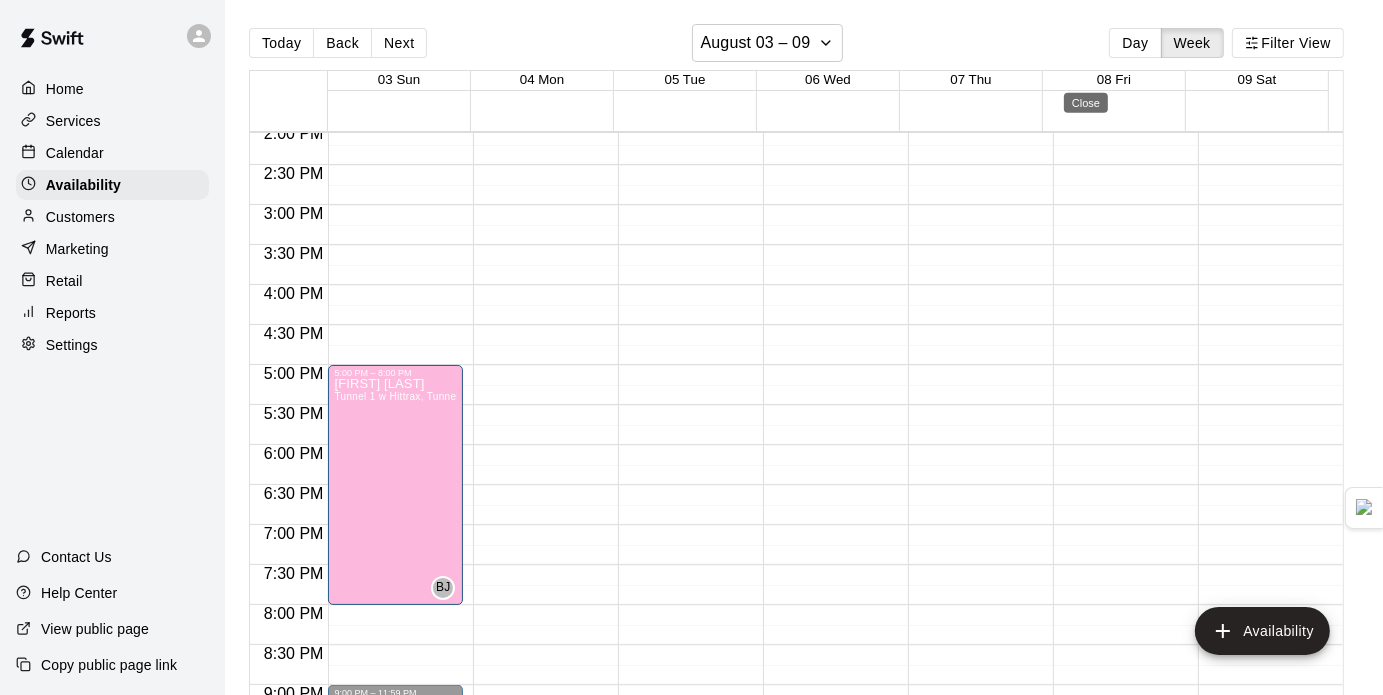 type on "**********" 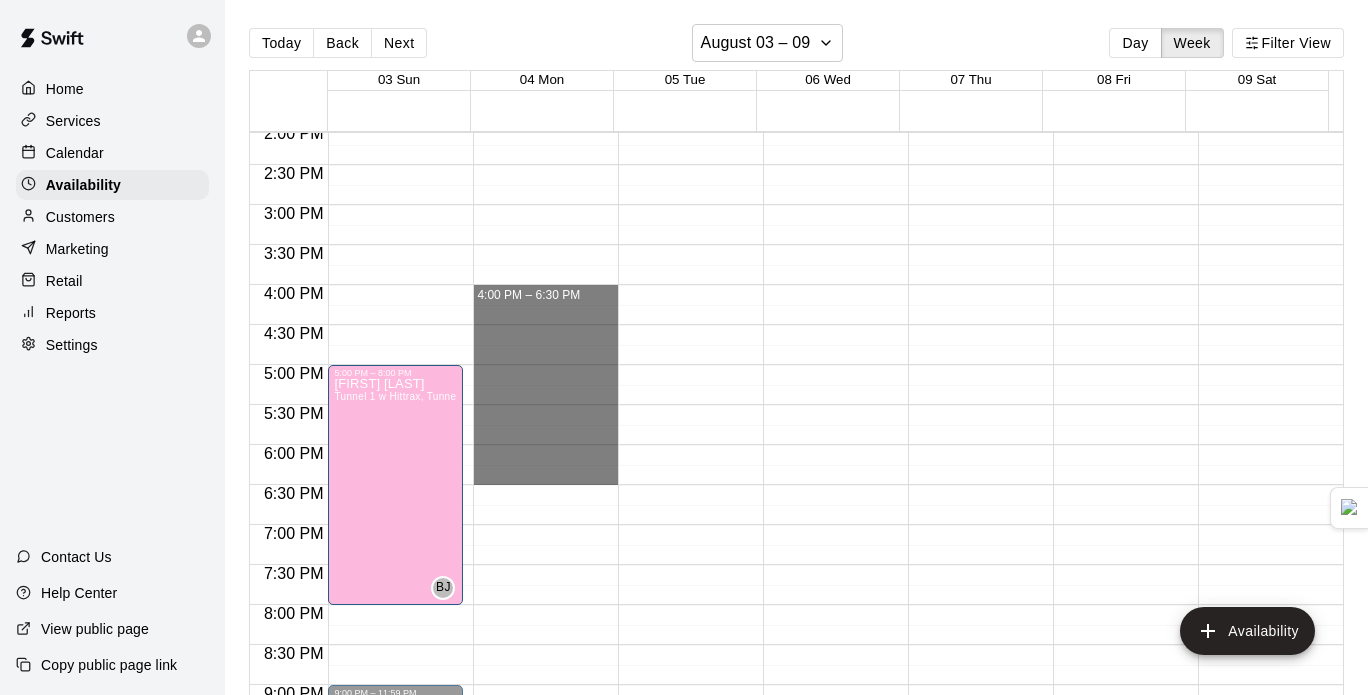 drag, startPoint x: 538, startPoint y: 287, endPoint x: 538, endPoint y: 473, distance: 186 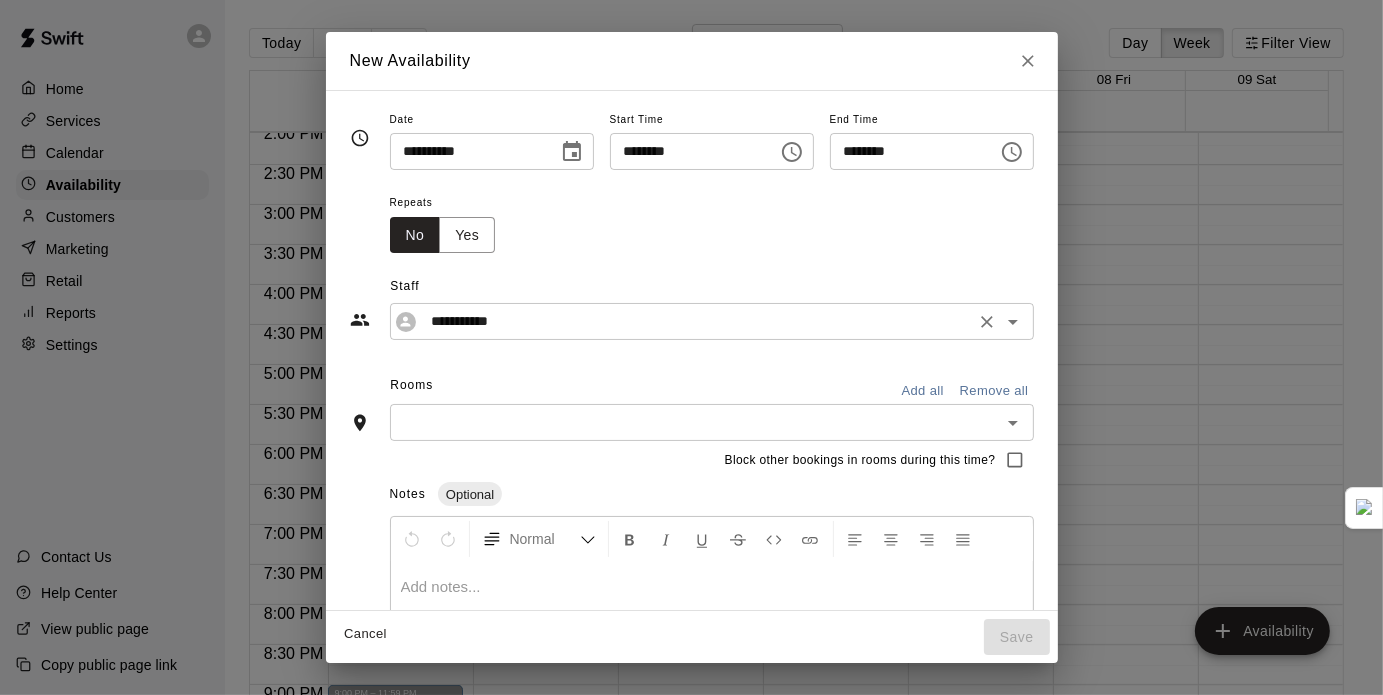 click on "**********" at bounding box center [712, 321] 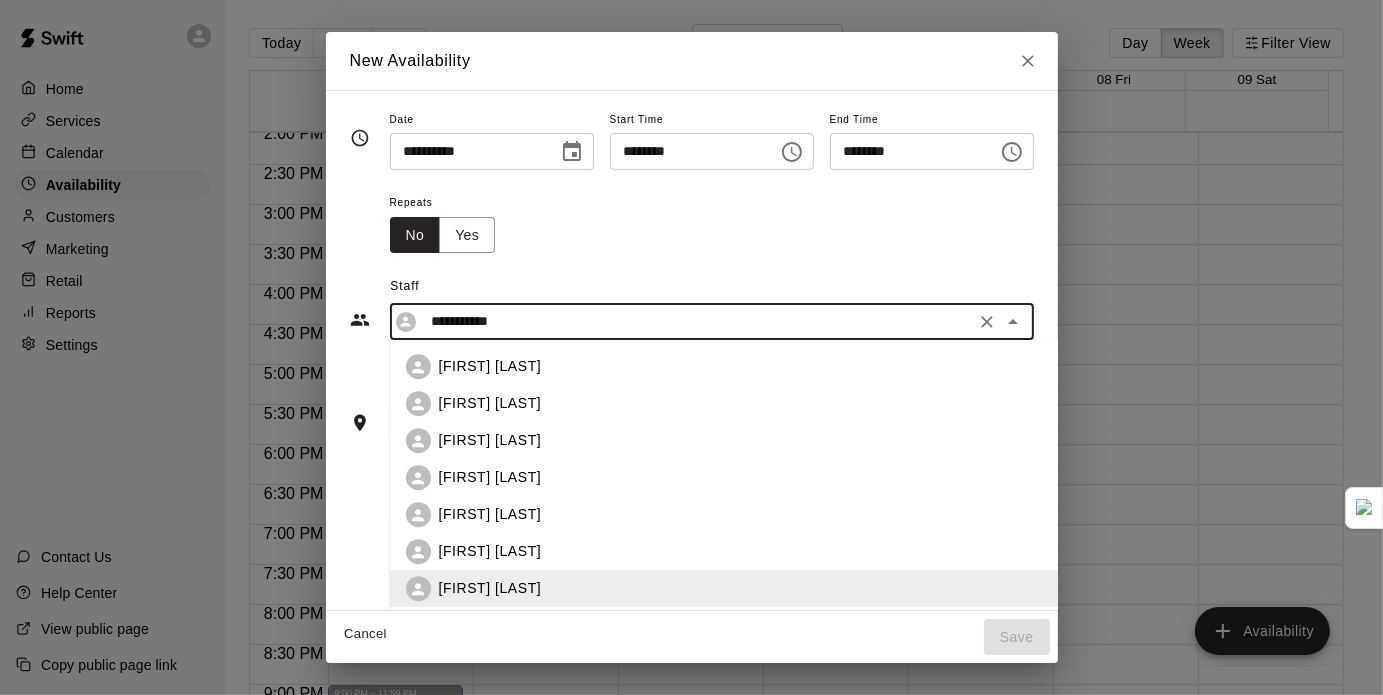 scroll, scrollTop: 34, scrollLeft: 0, axis: vertical 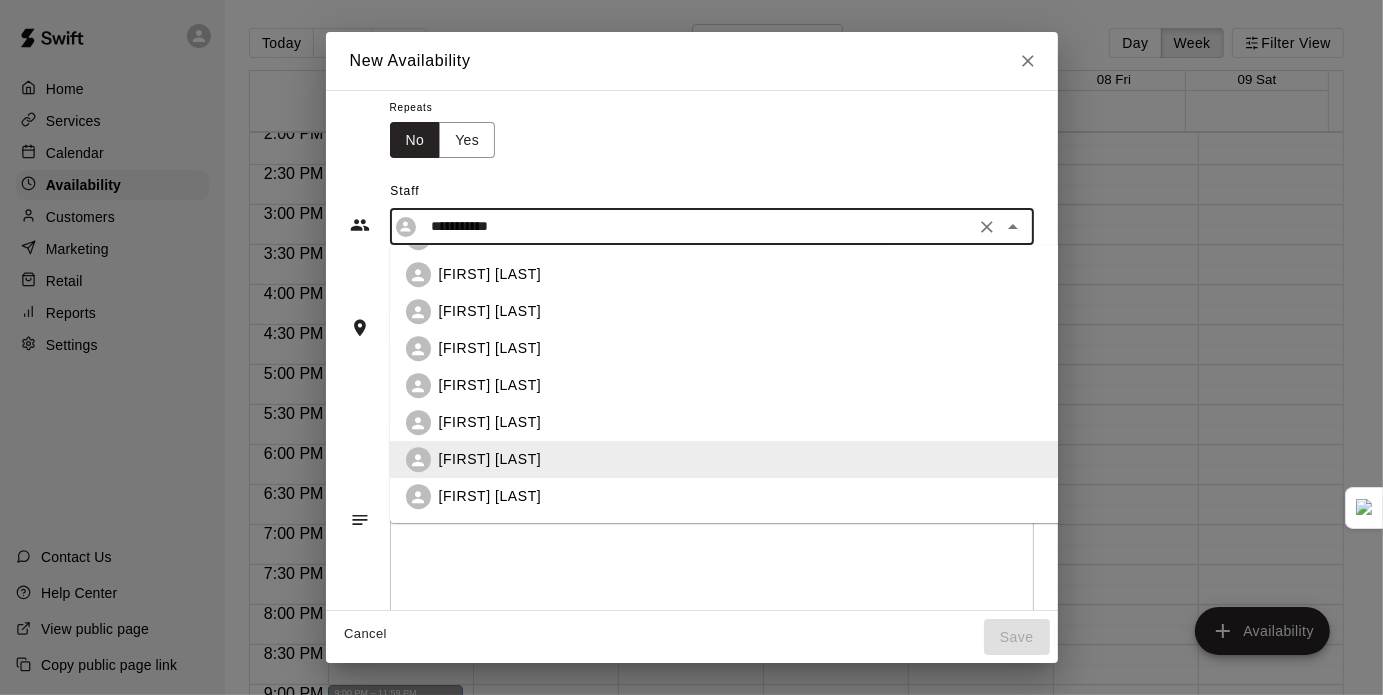click on "Steve Ratzer" at bounding box center (763, 497) 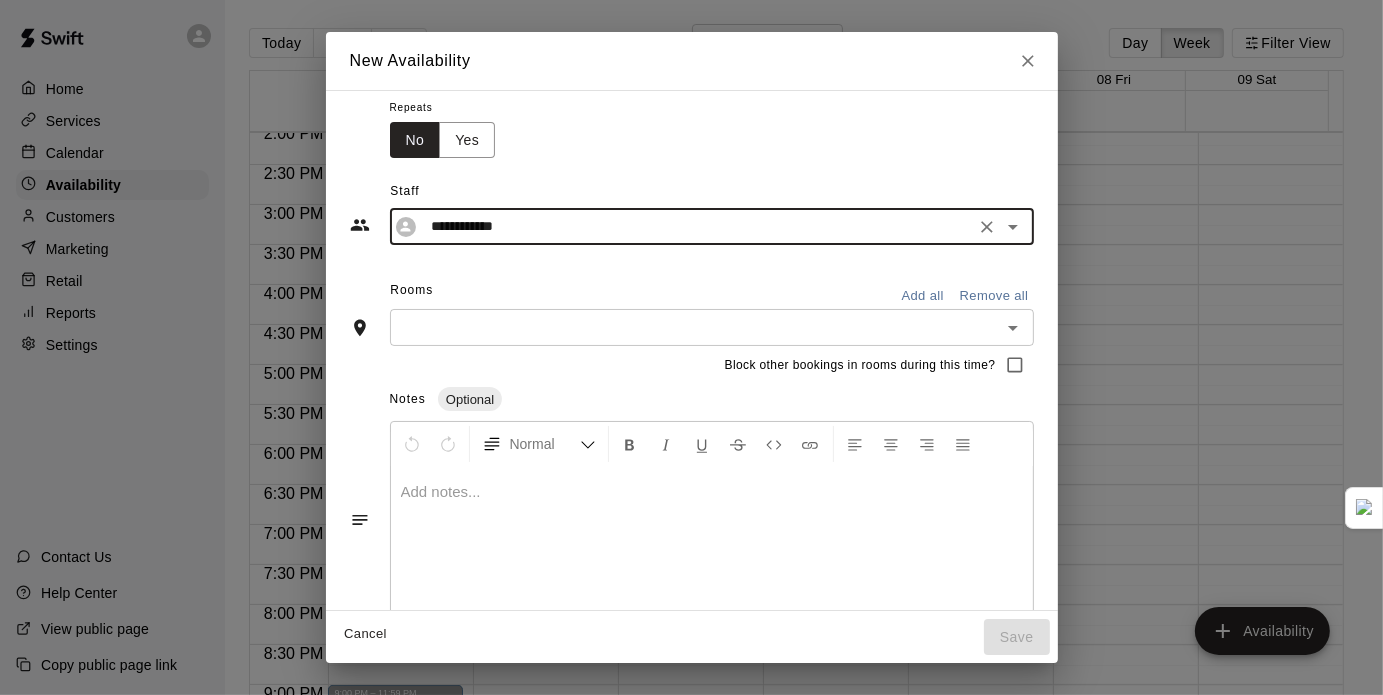 scroll, scrollTop: 23, scrollLeft: 0, axis: vertical 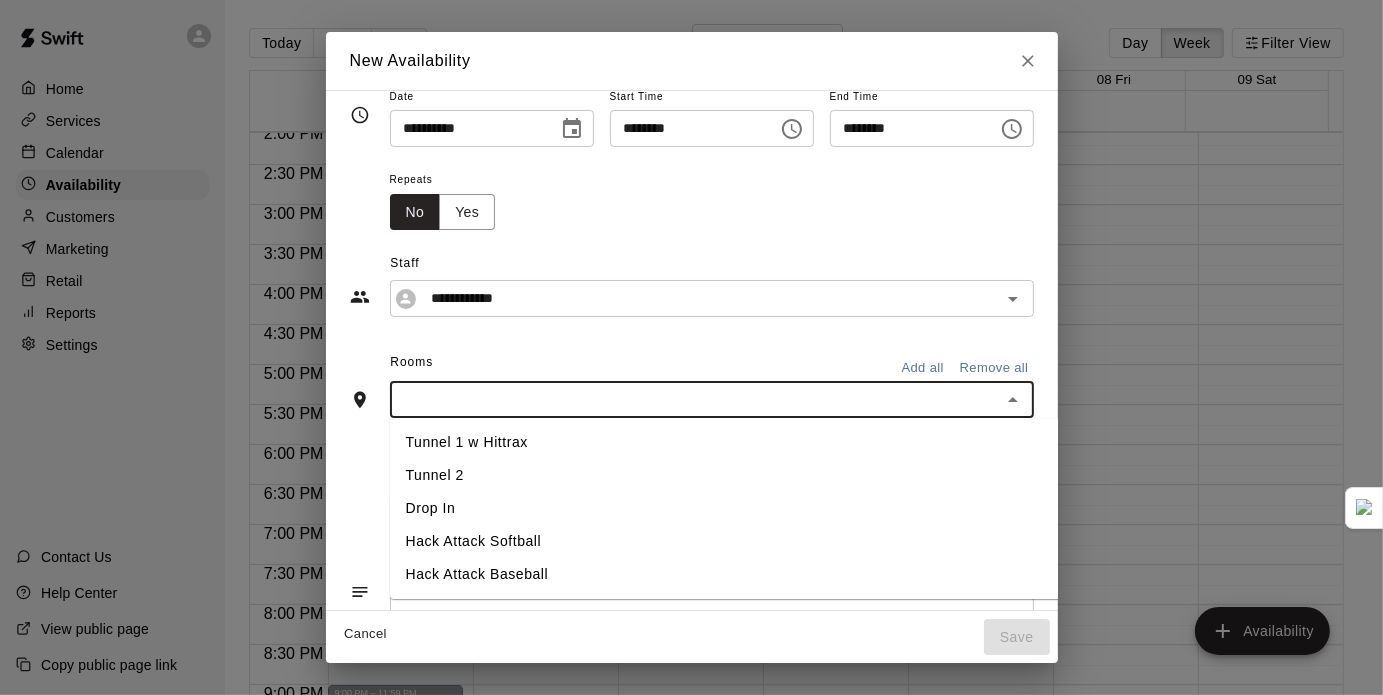 click at bounding box center [695, 399] 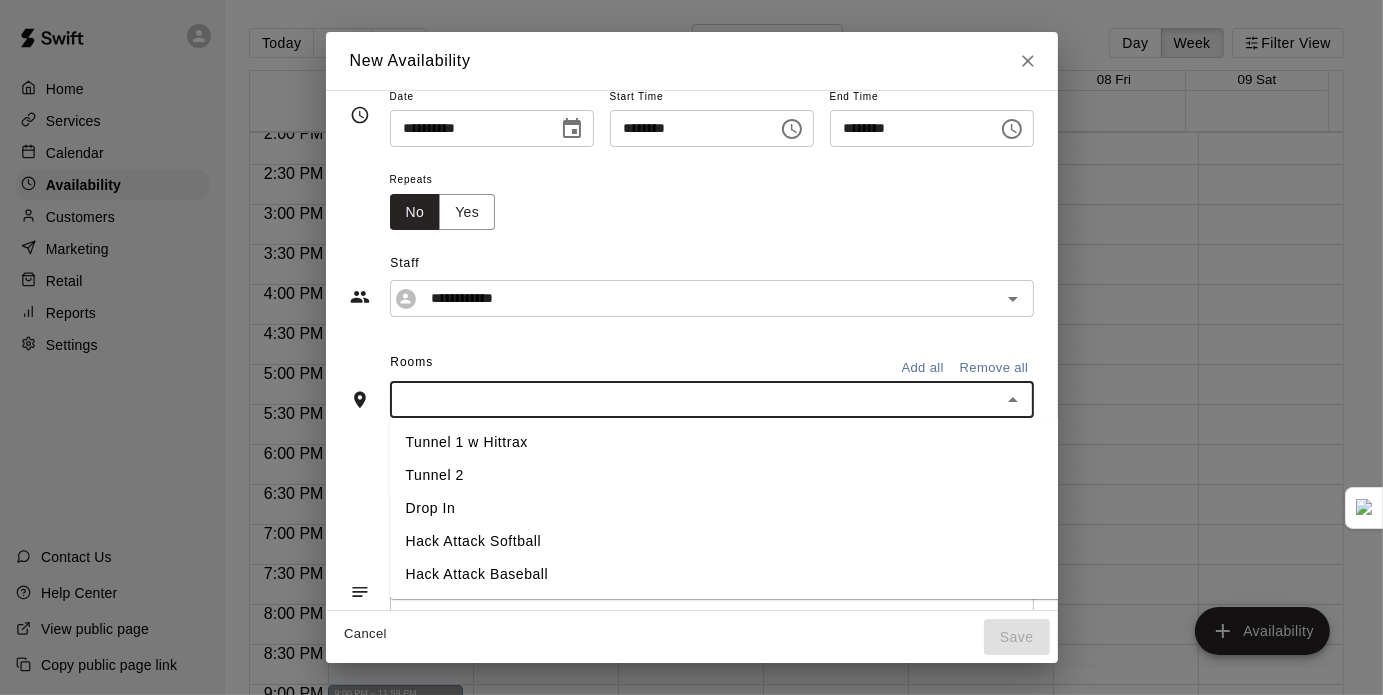 click on "Tunnel 2" at bounding box center (763, 476) 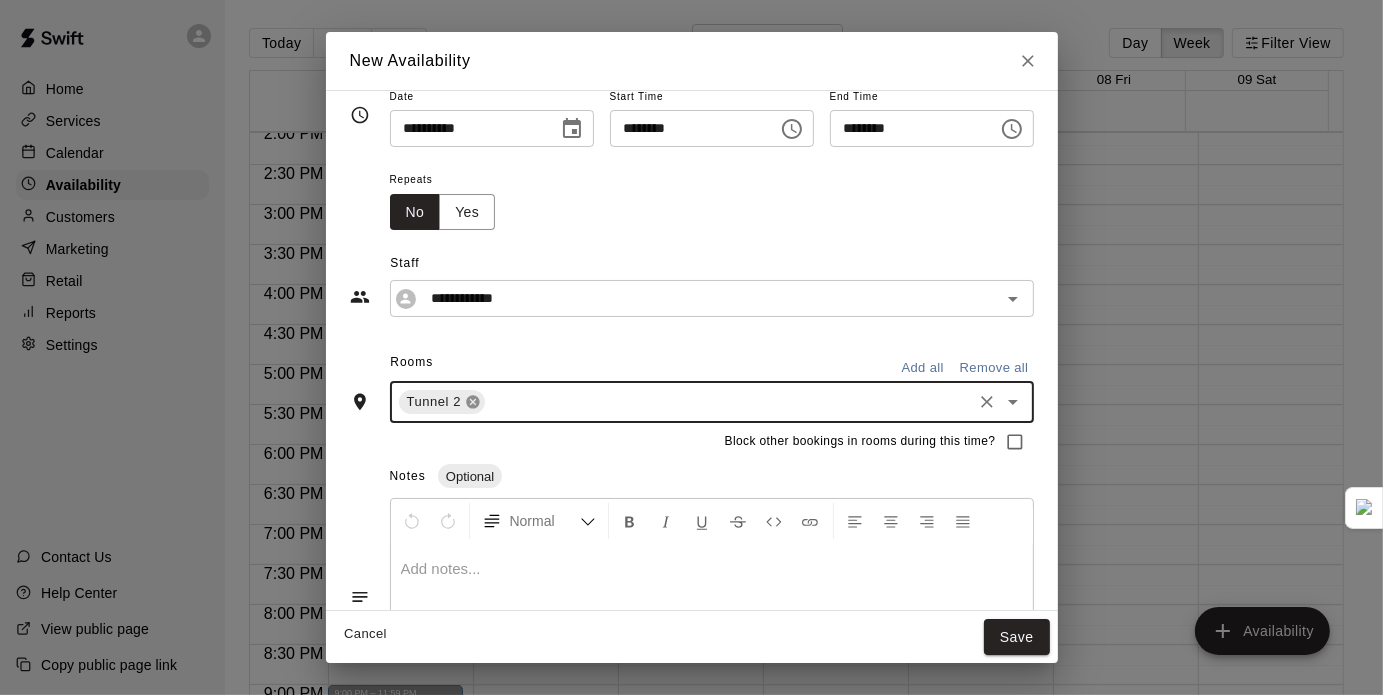 click 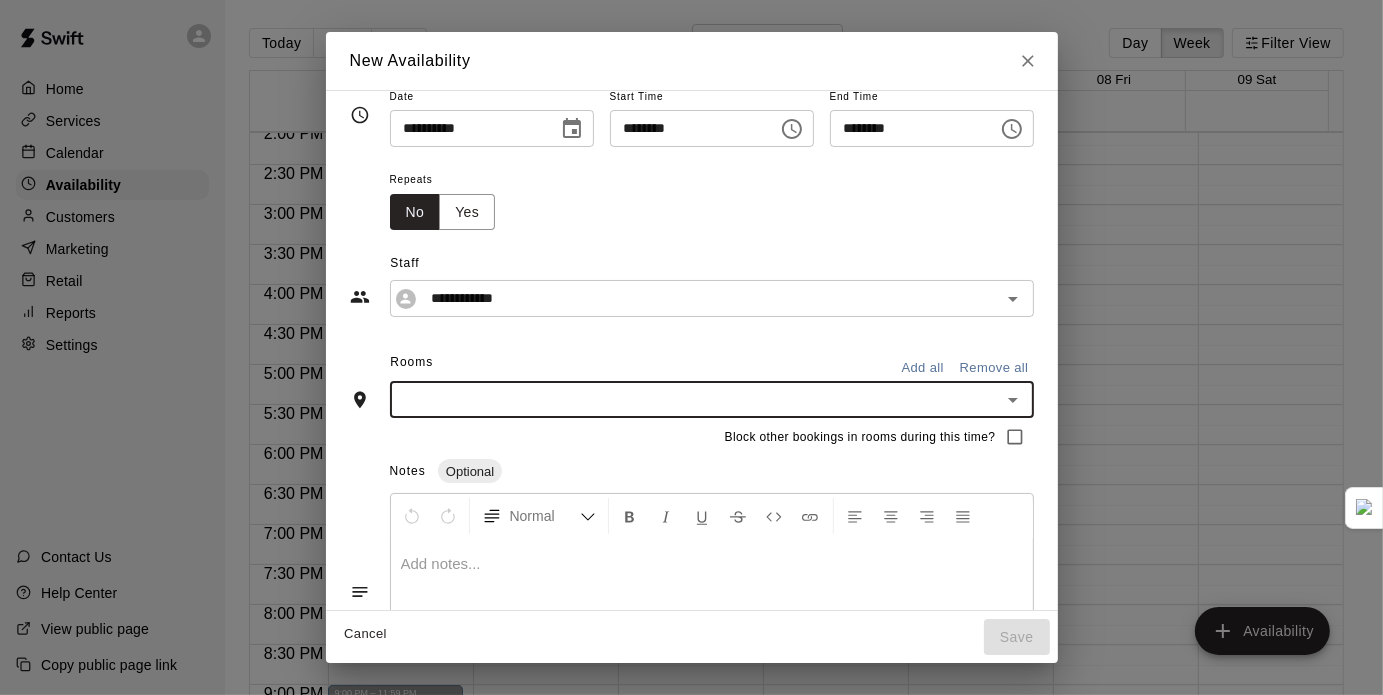 click at bounding box center (695, 399) 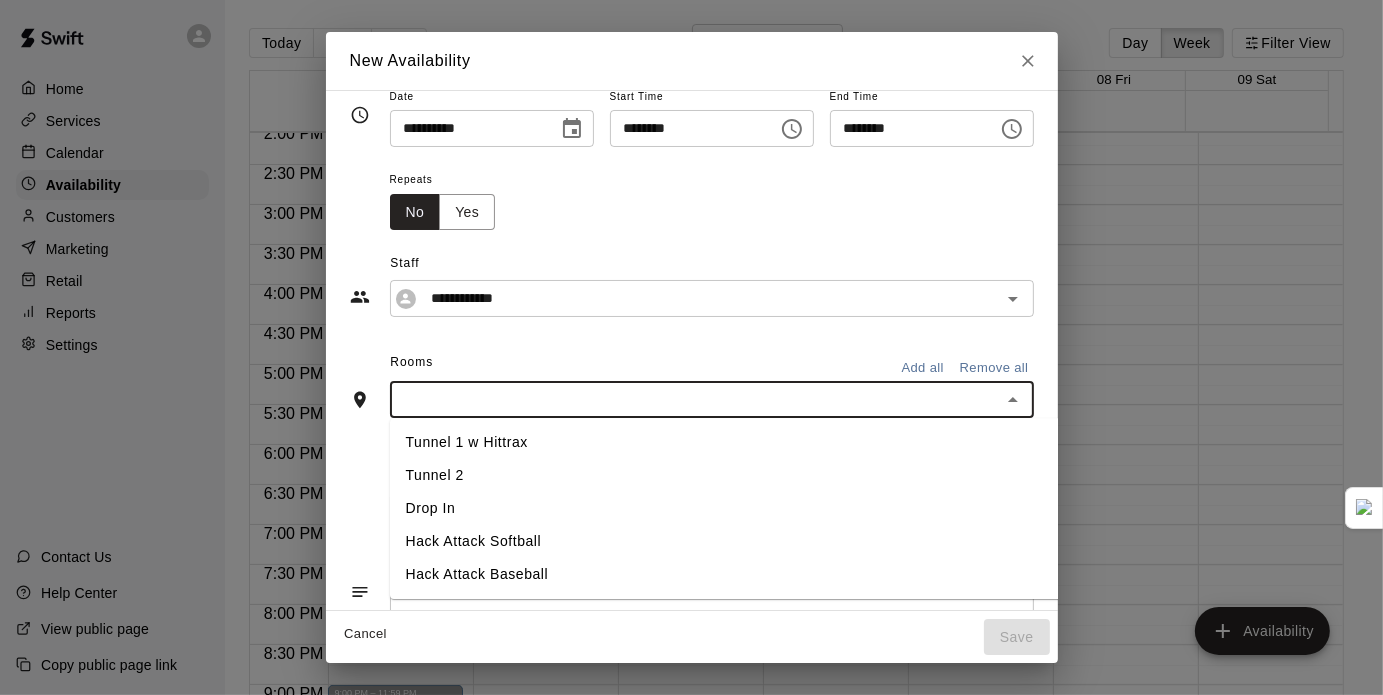 click on "Tunnel 1 w Hittrax" at bounding box center [763, 443] 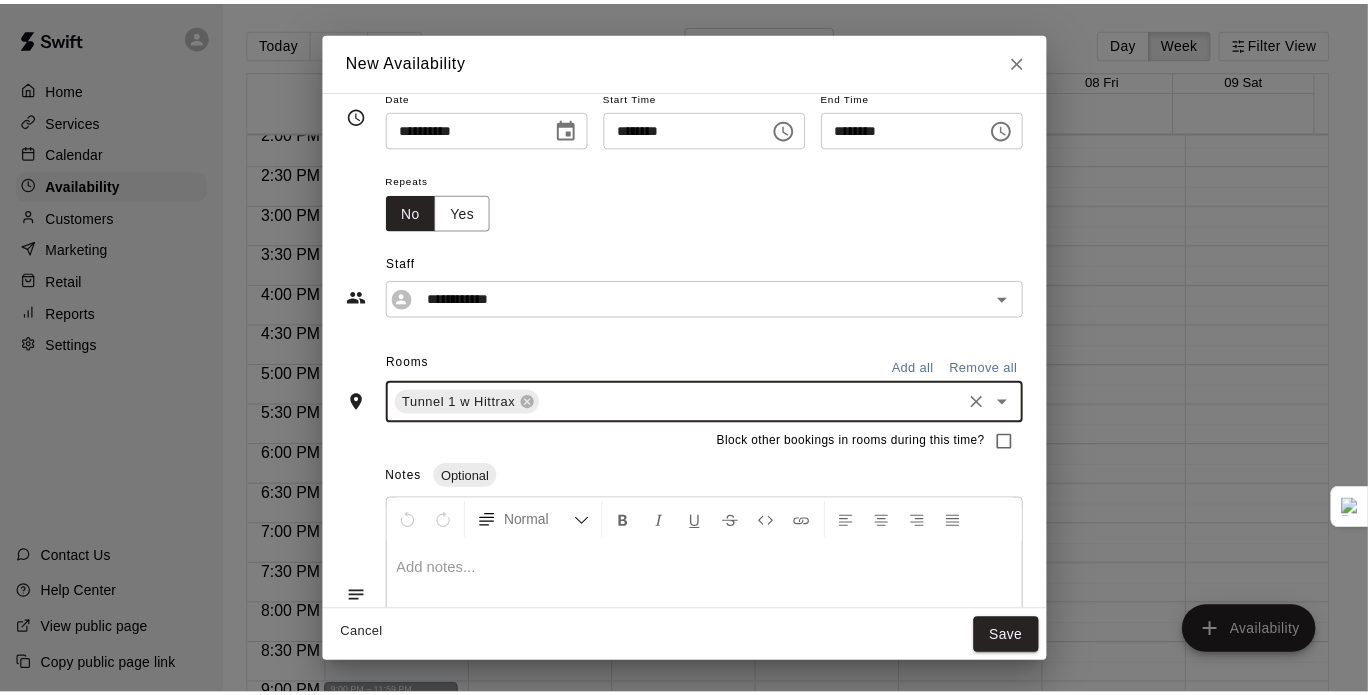 scroll, scrollTop: 128, scrollLeft: 0, axis: vertical 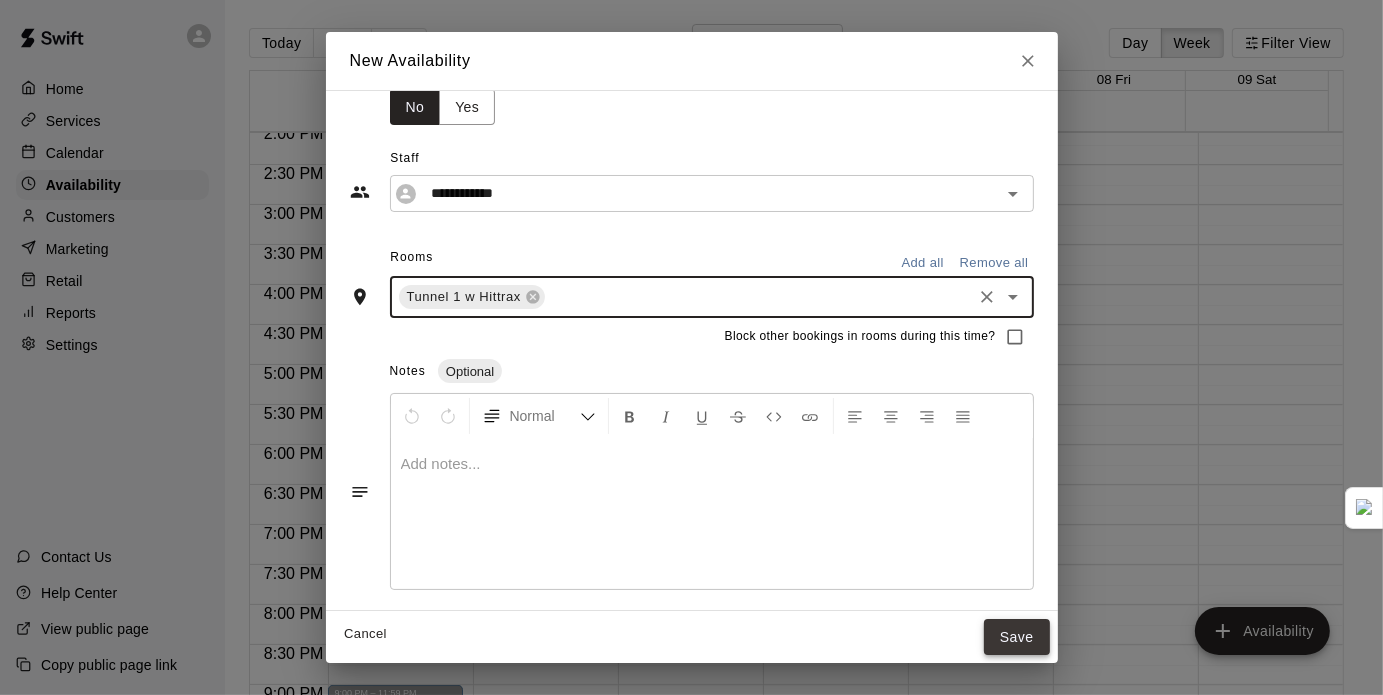 click on "Save" at bounding box center (1017, 637) 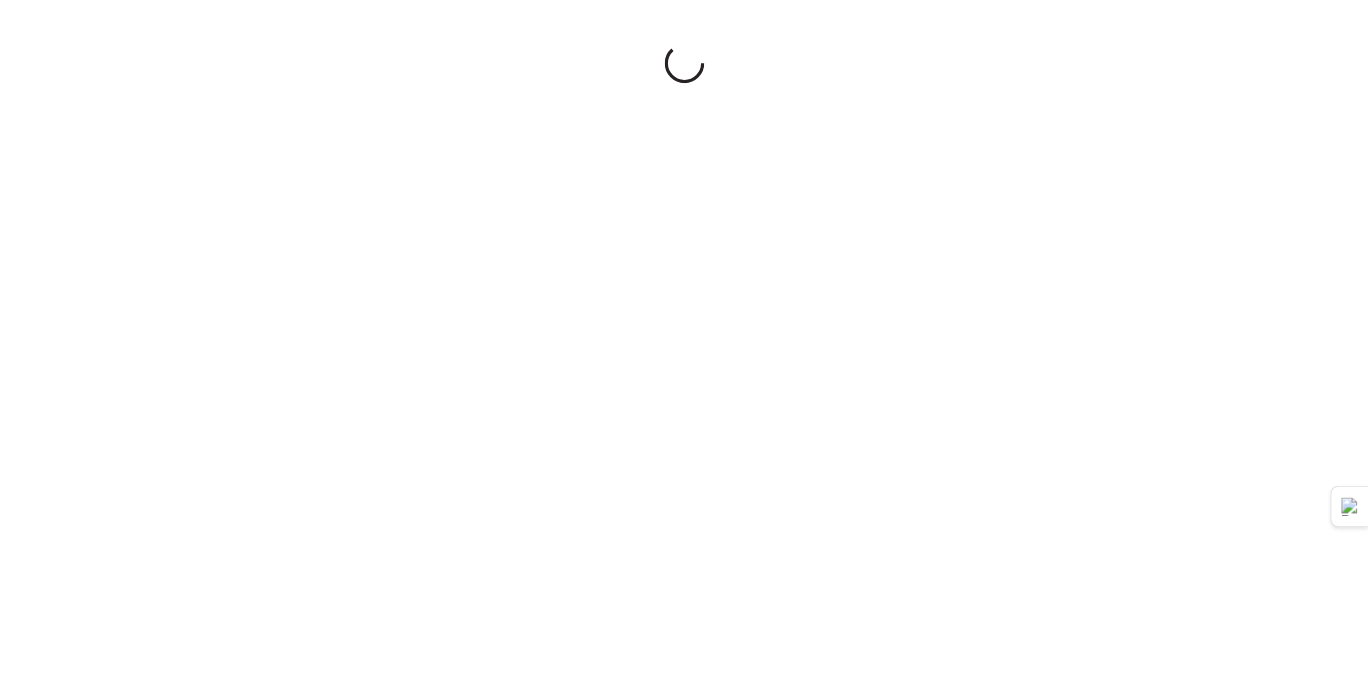scroll, scrollTop: 0, scrollLeft: 0, axis: both 